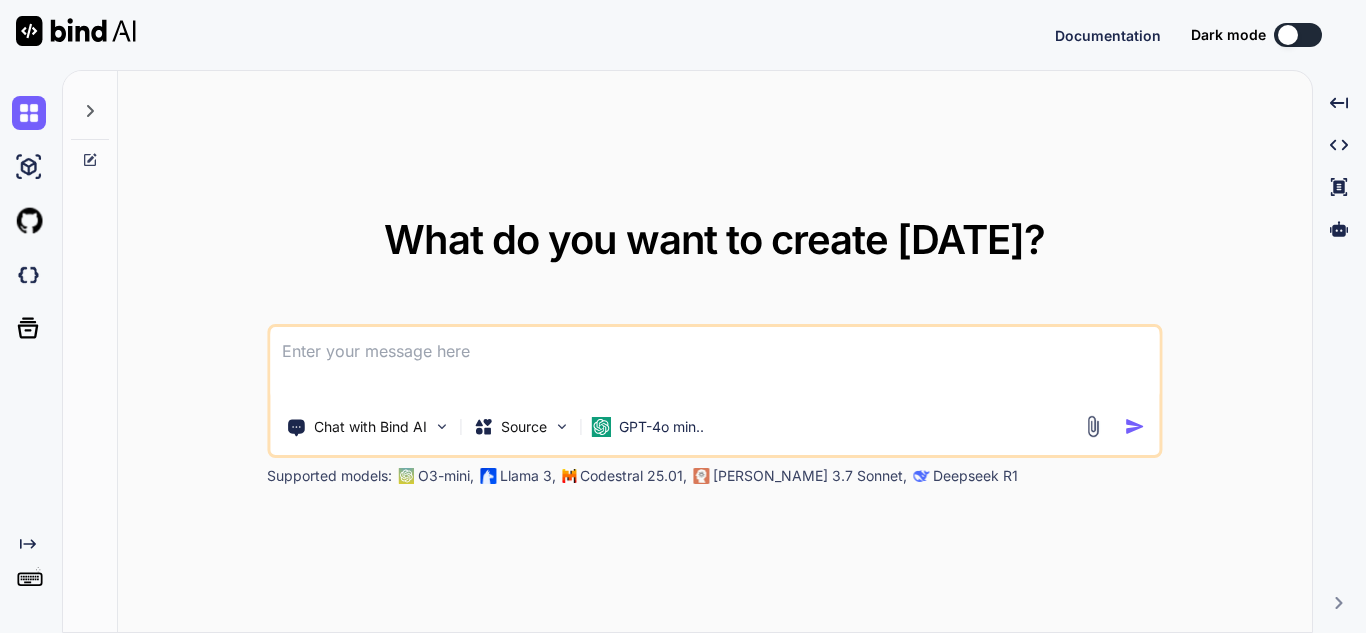 scroll, scrollTop: 0, scrollLeft: 0, axis: both 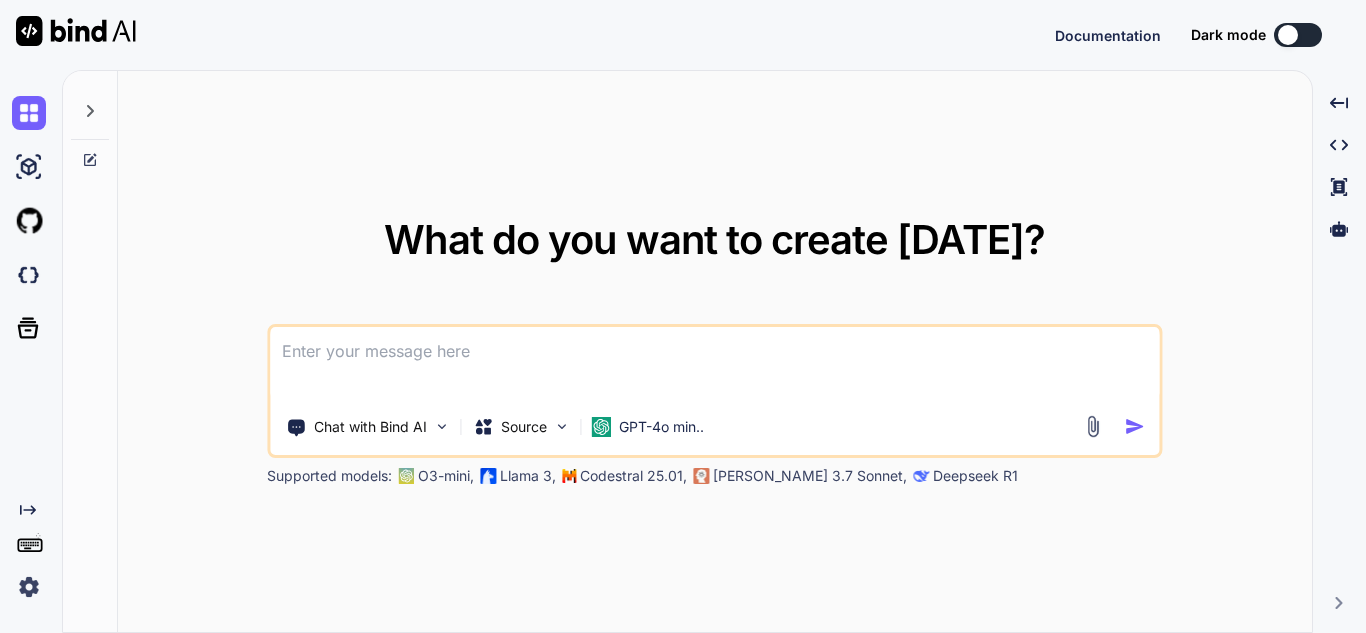 click at bounding box center (1298, 35) 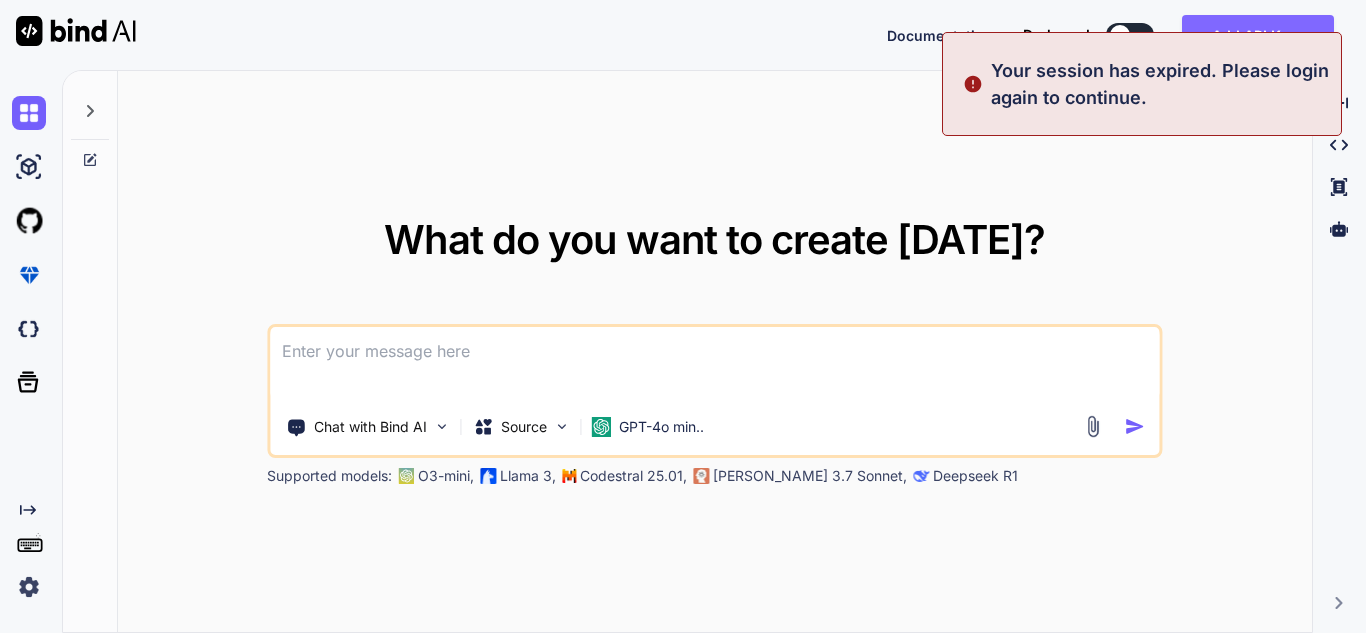 type on "x" 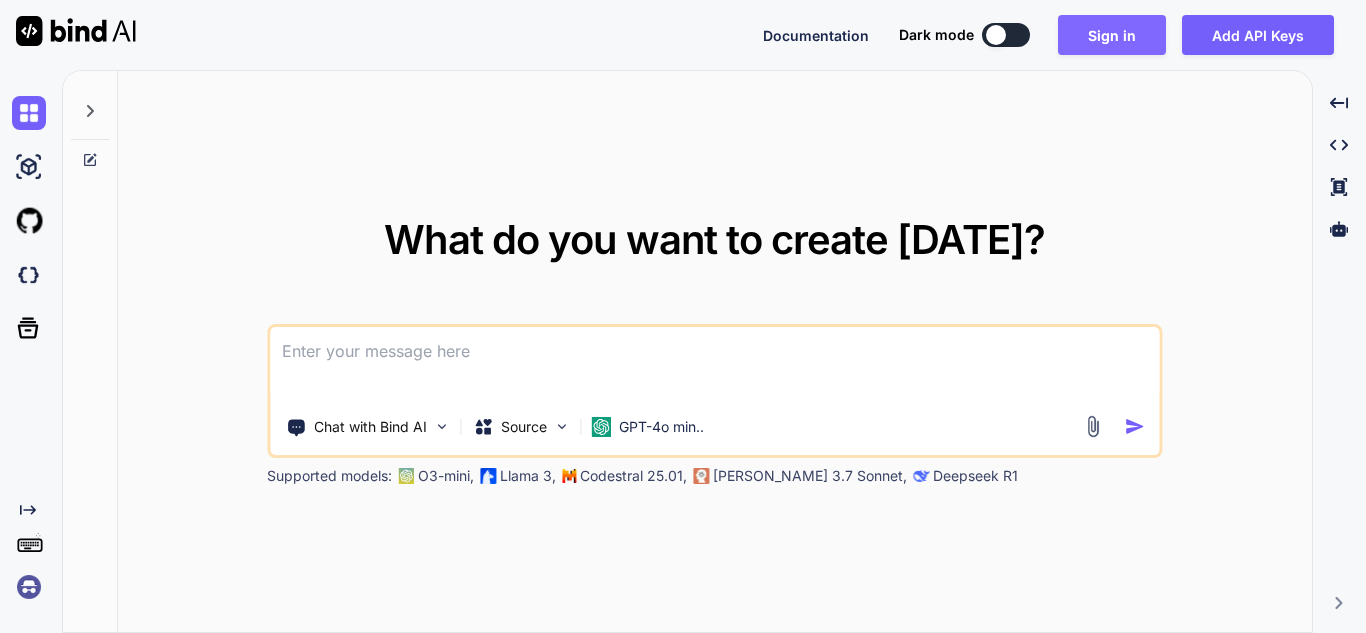click on "Sign in" at bounding box center (1112, 35) 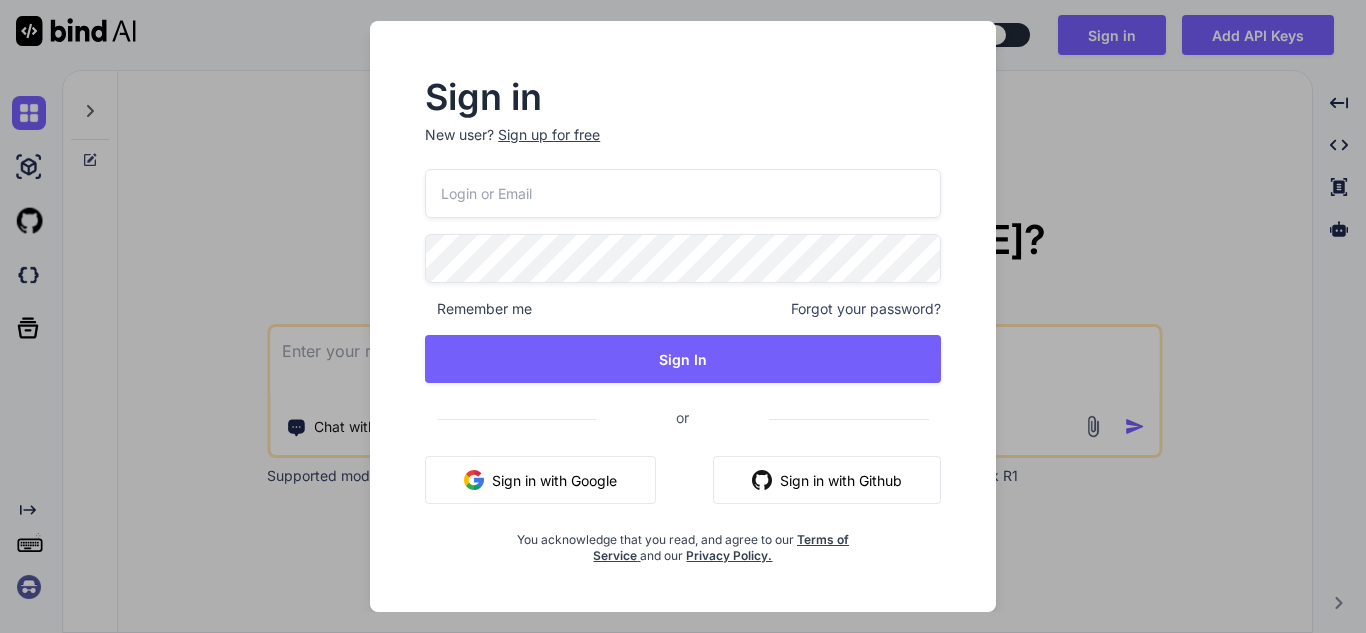 click at bounding box center [683, 193] 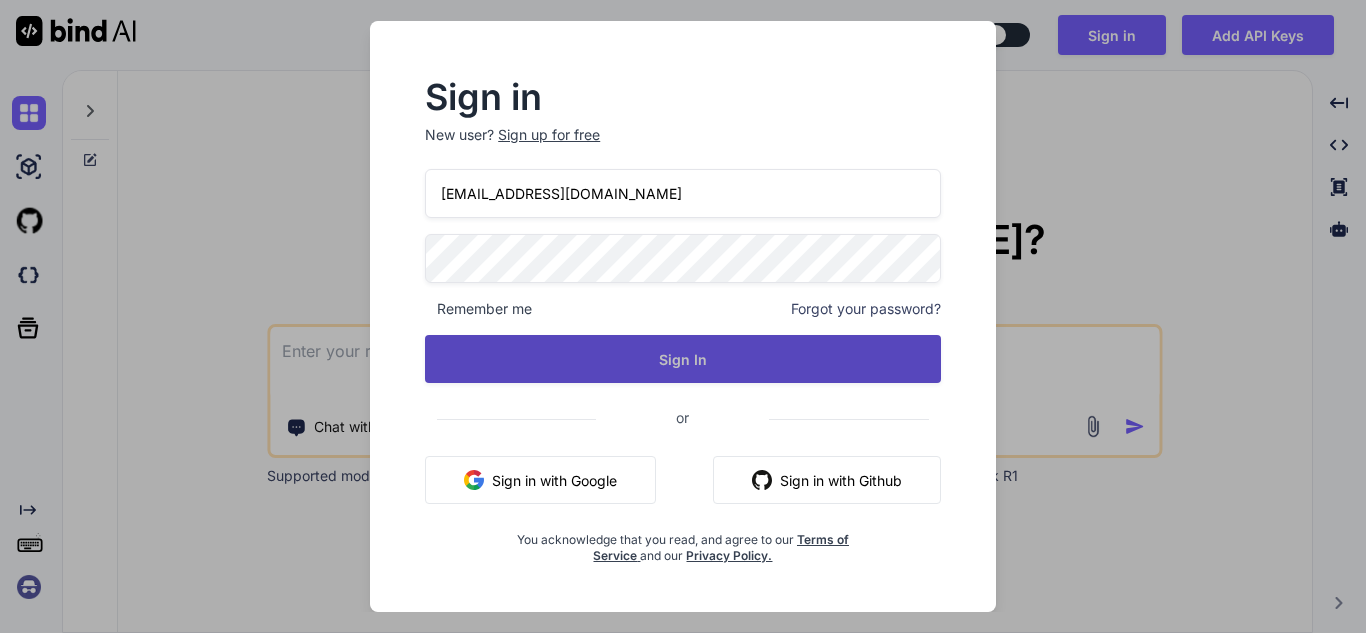 click on "Sign In" at bounding box center (683, 359) 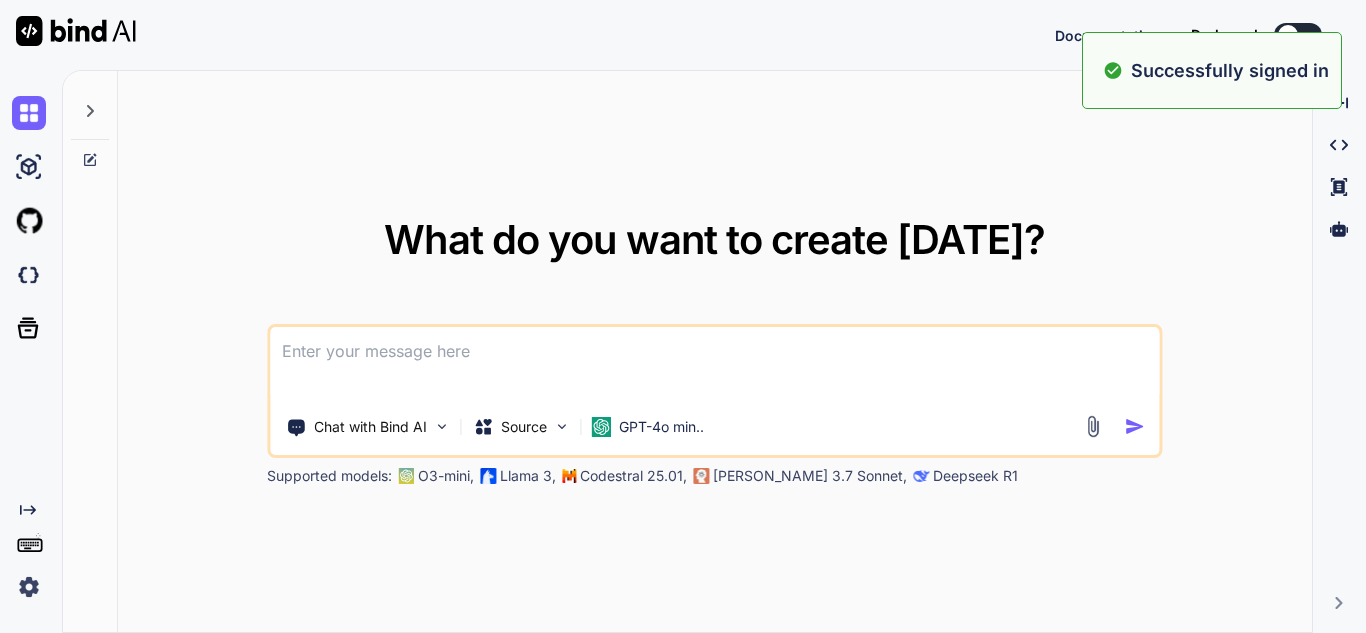 type on "x" 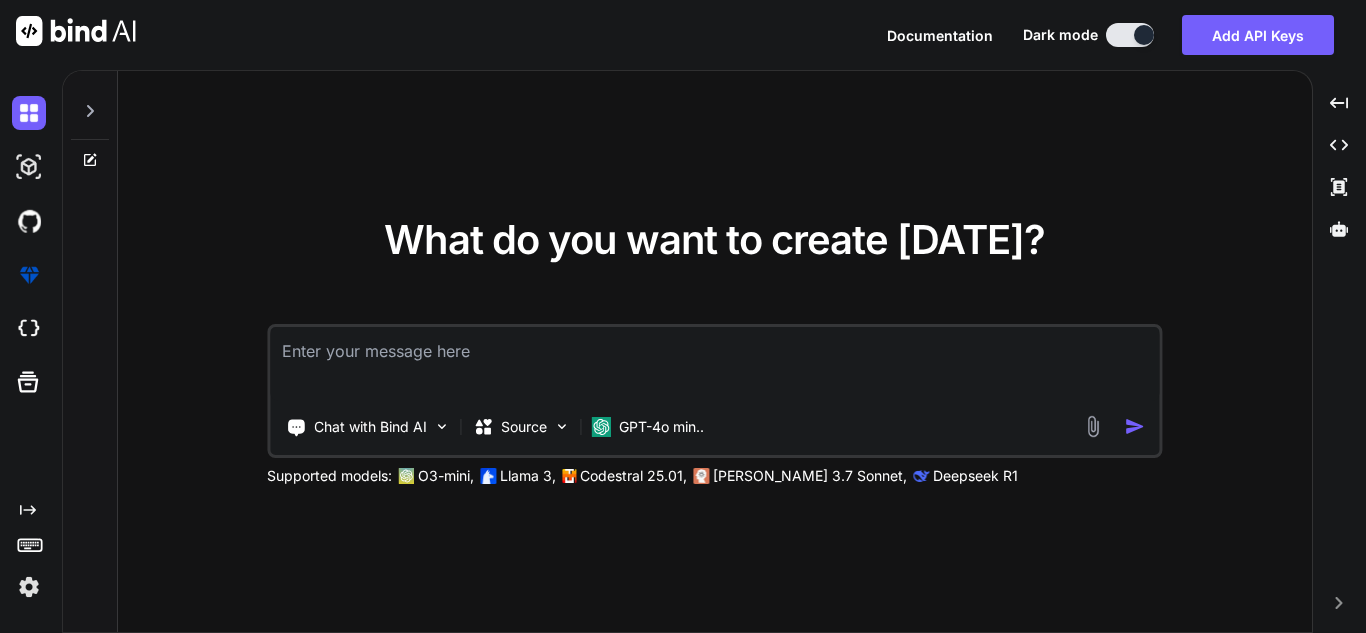 click at bounding box center [714, 364] 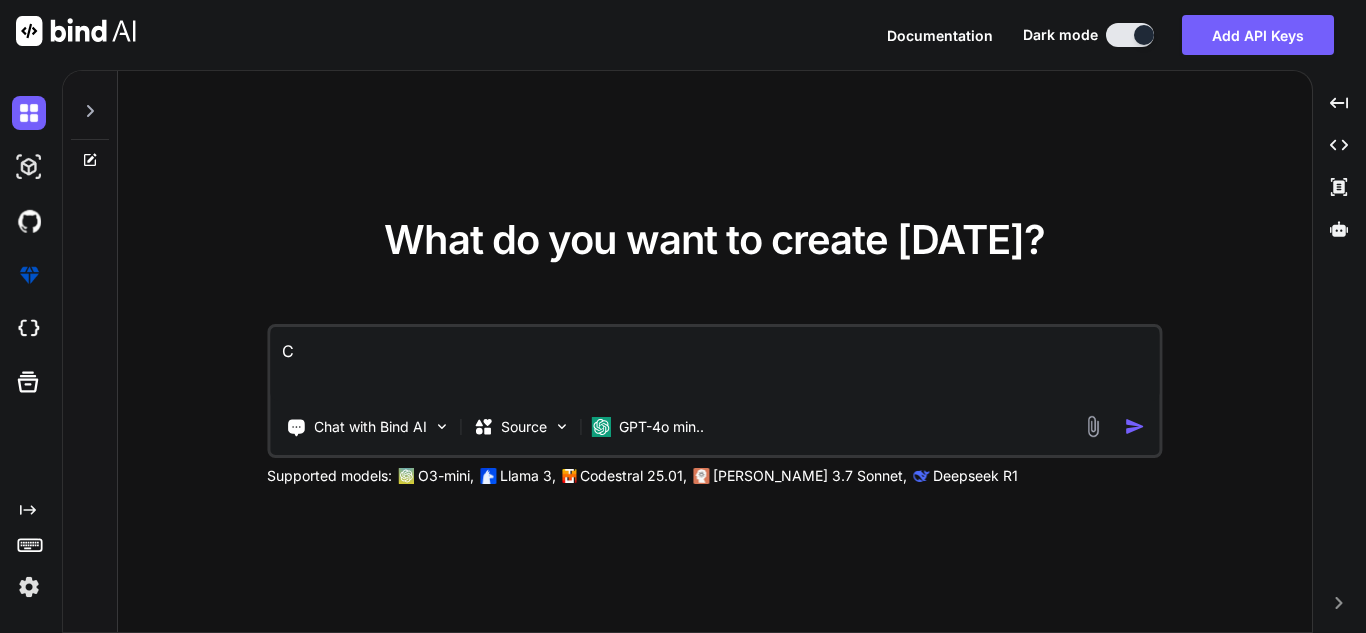 type on "Cn" 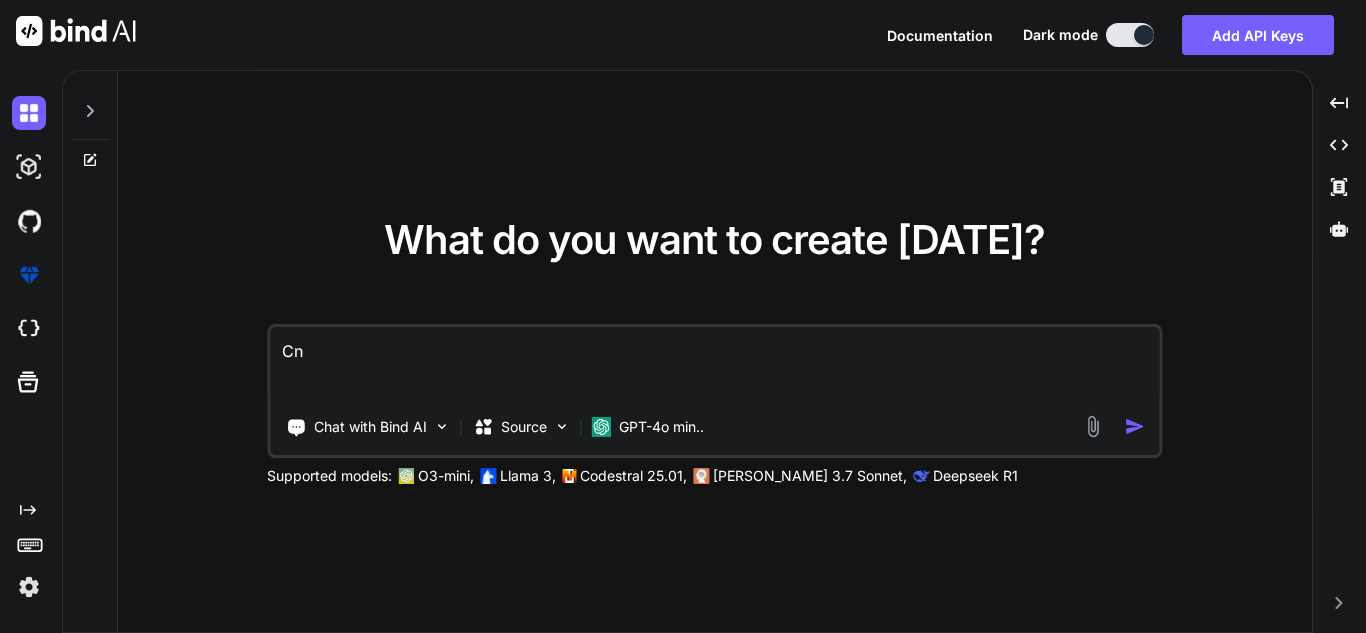 type on "Cna" 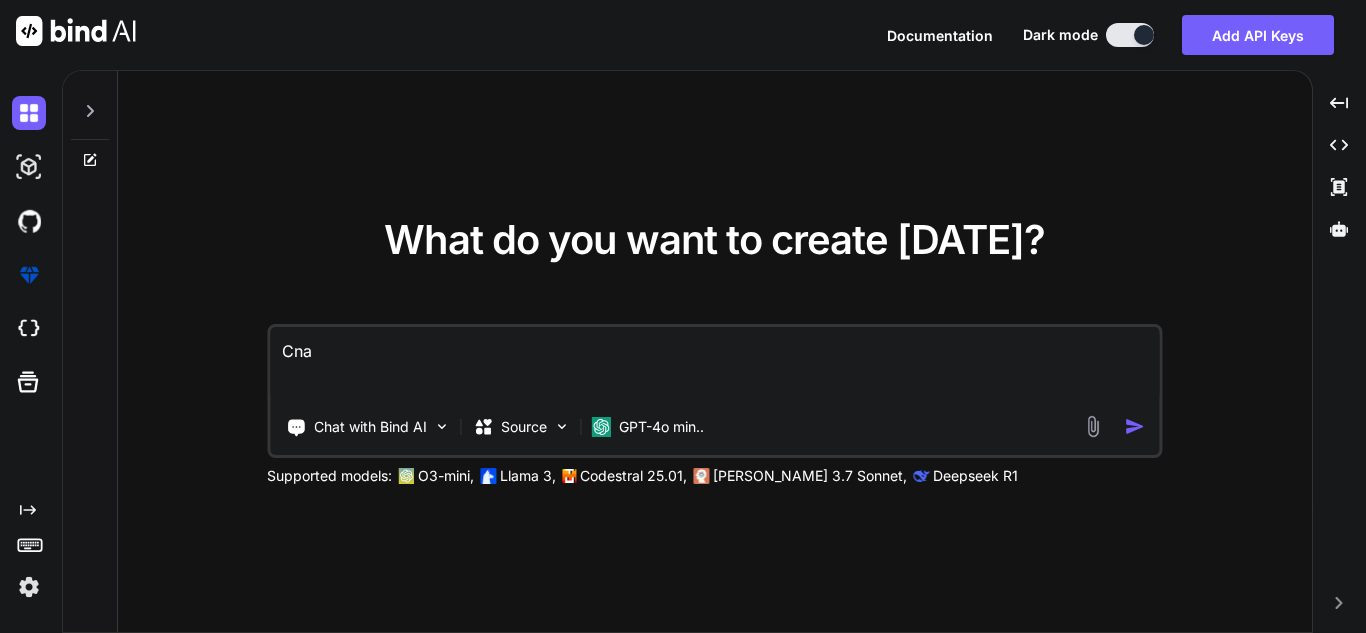 type on "x" 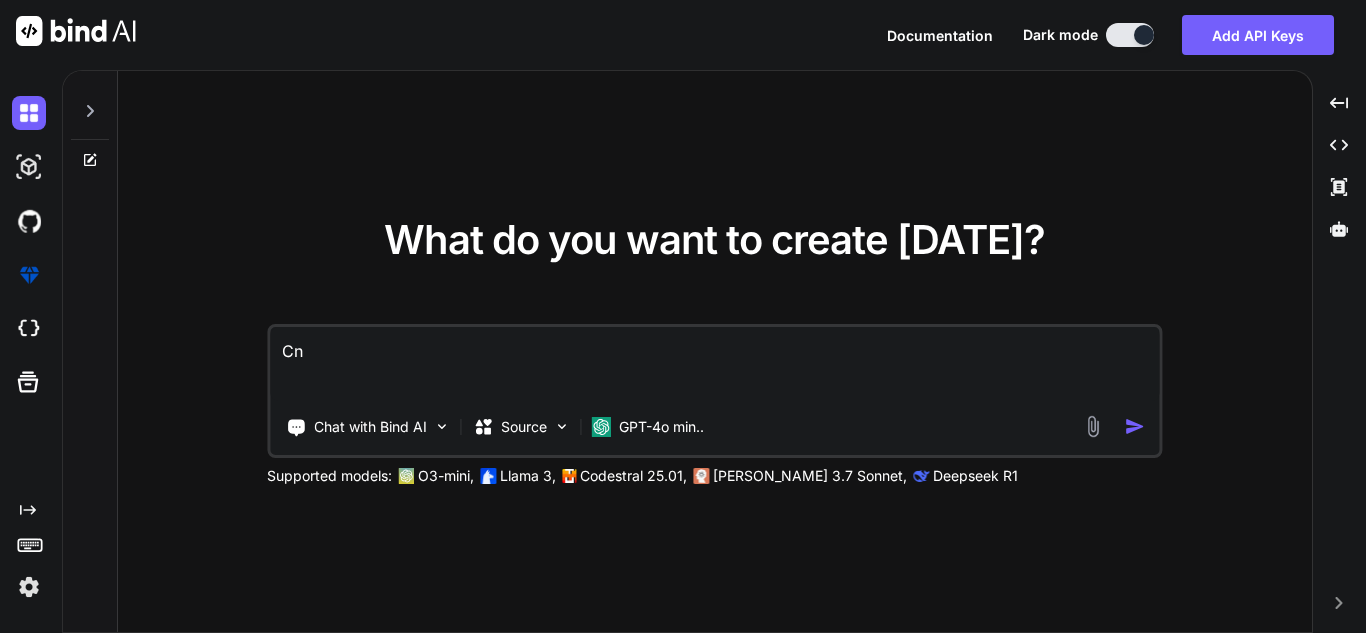 type on "C" 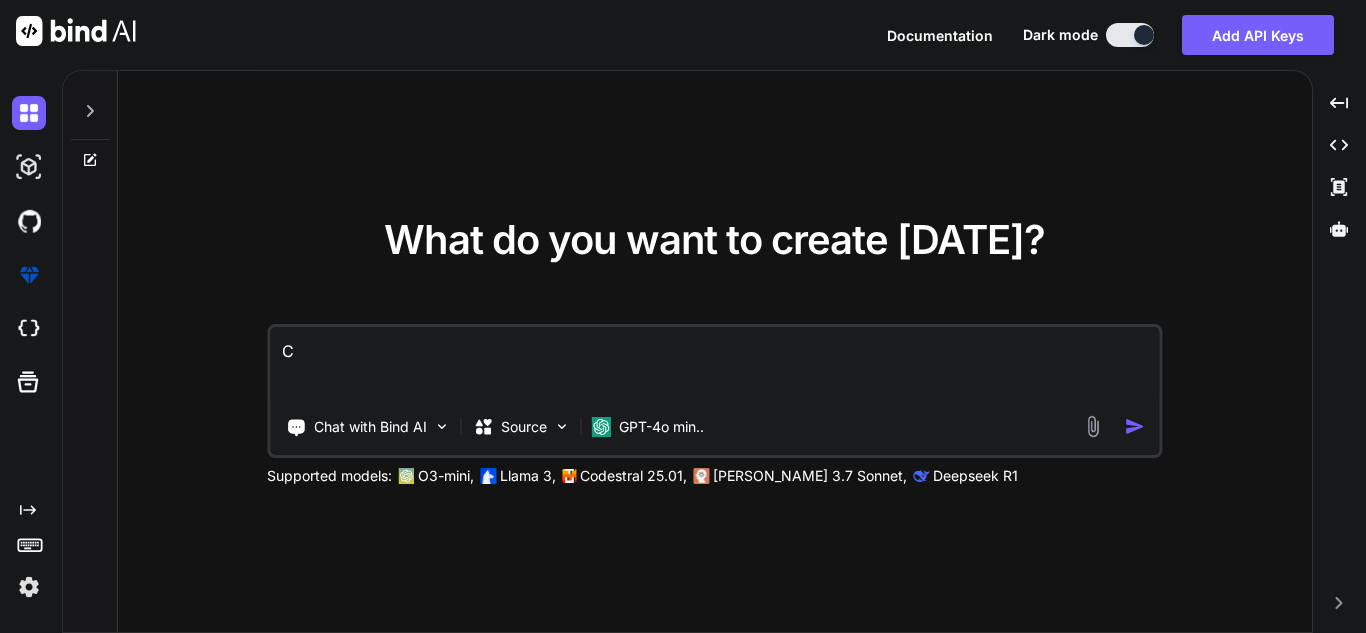 type on "Ca" 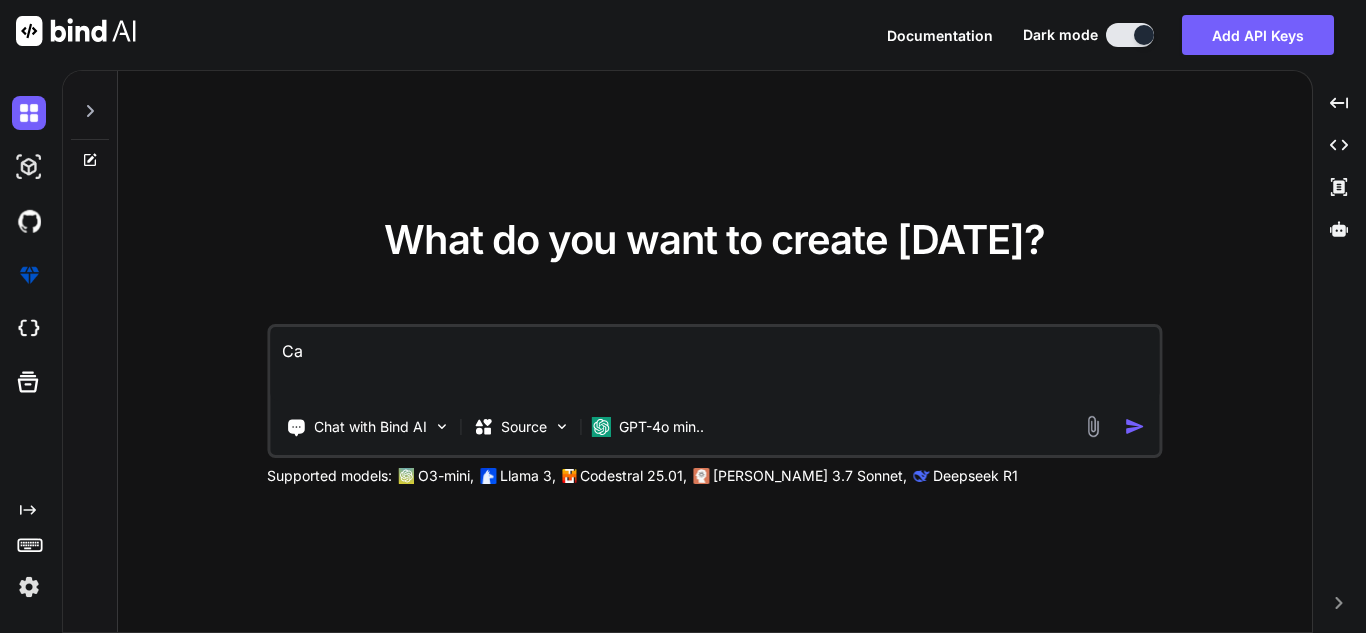 type on "Can" 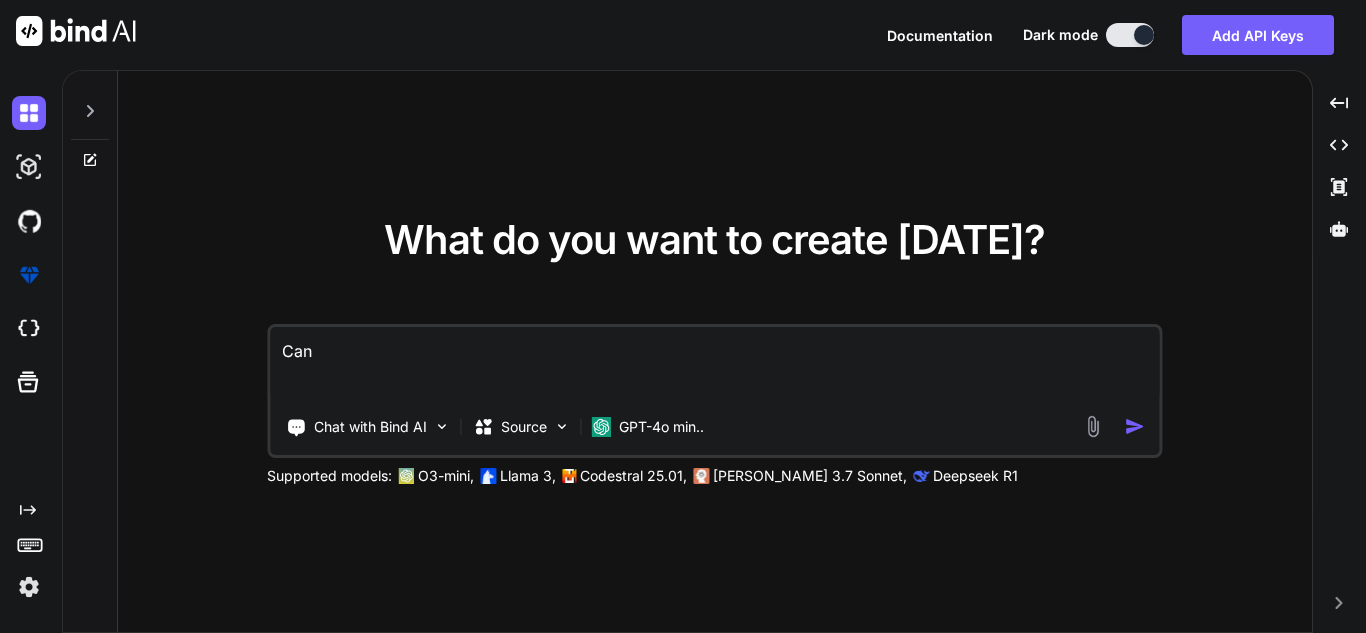 type on "Can" 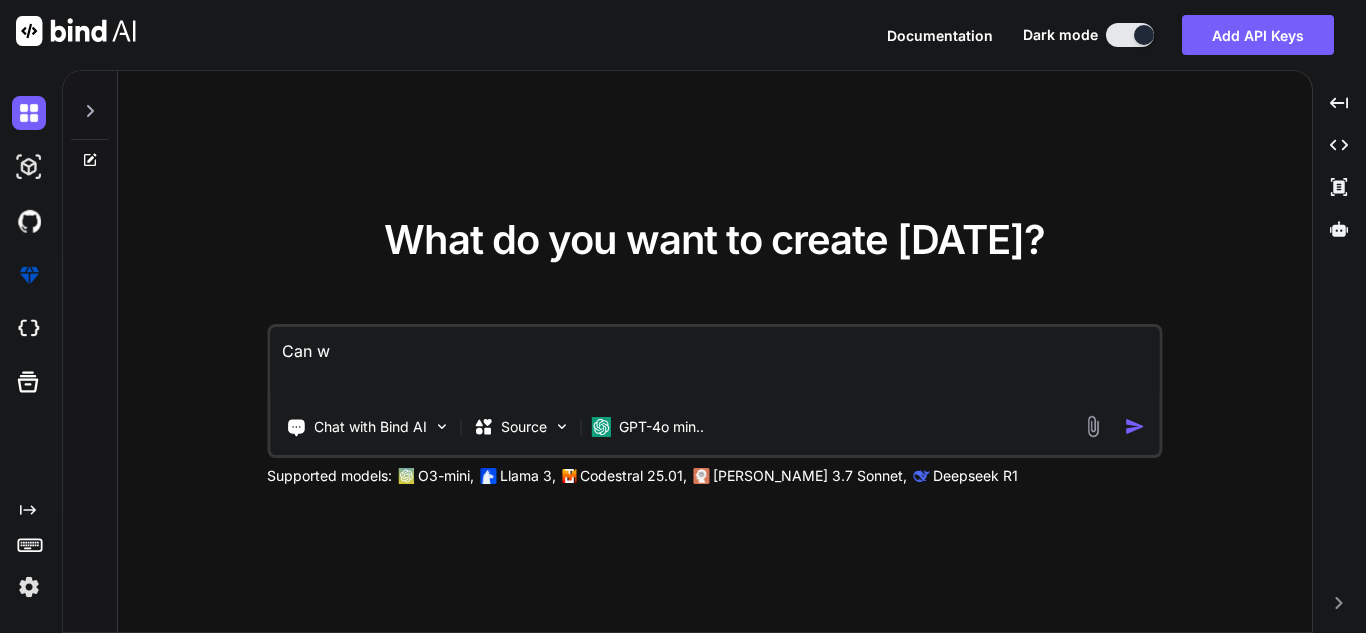 type on "Can we" 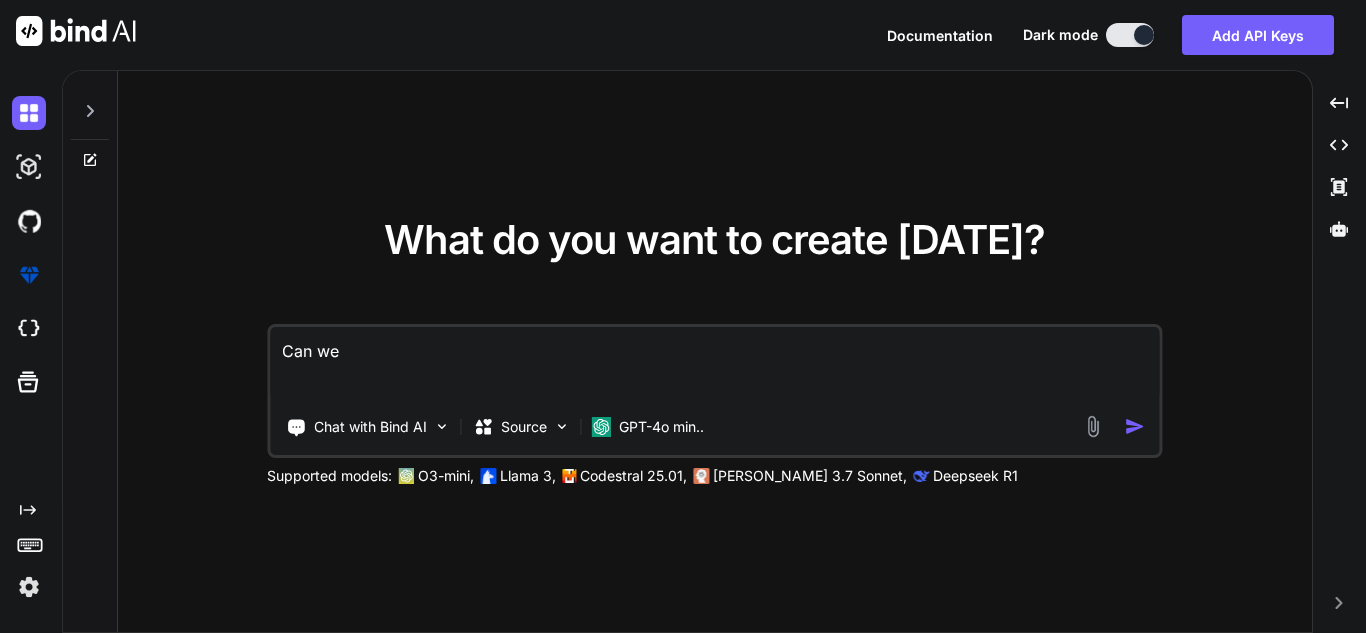 type on "Can we" 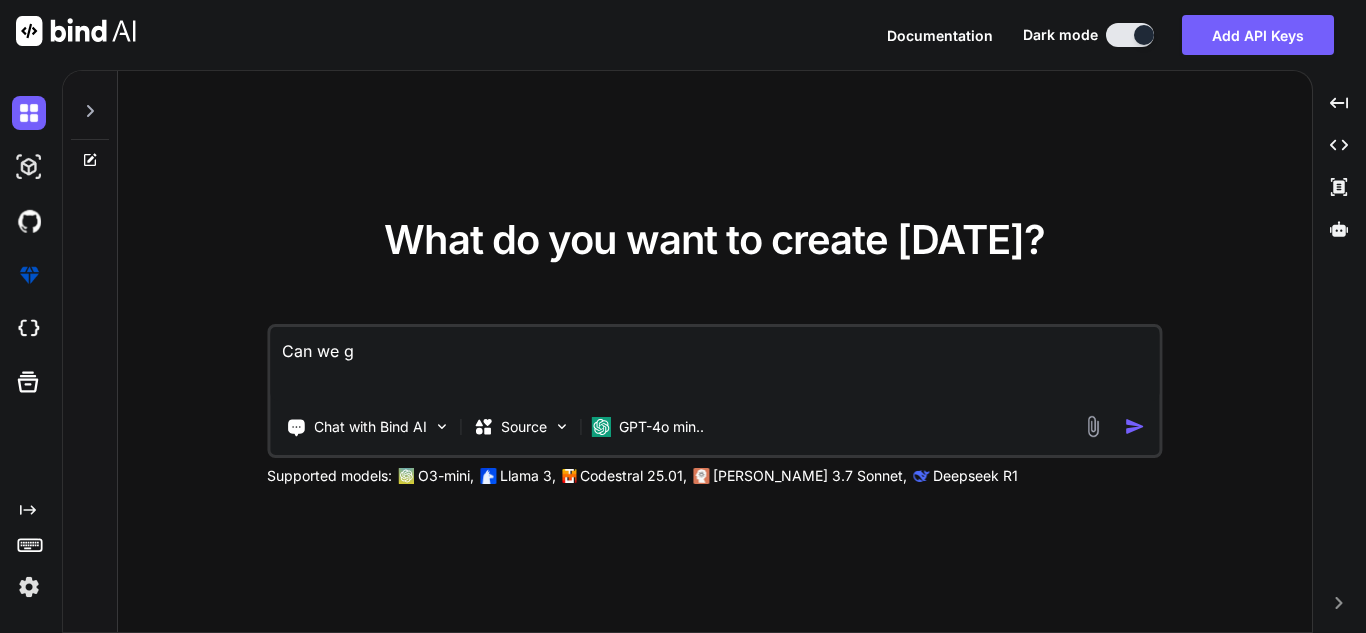 type on "Can we ge" 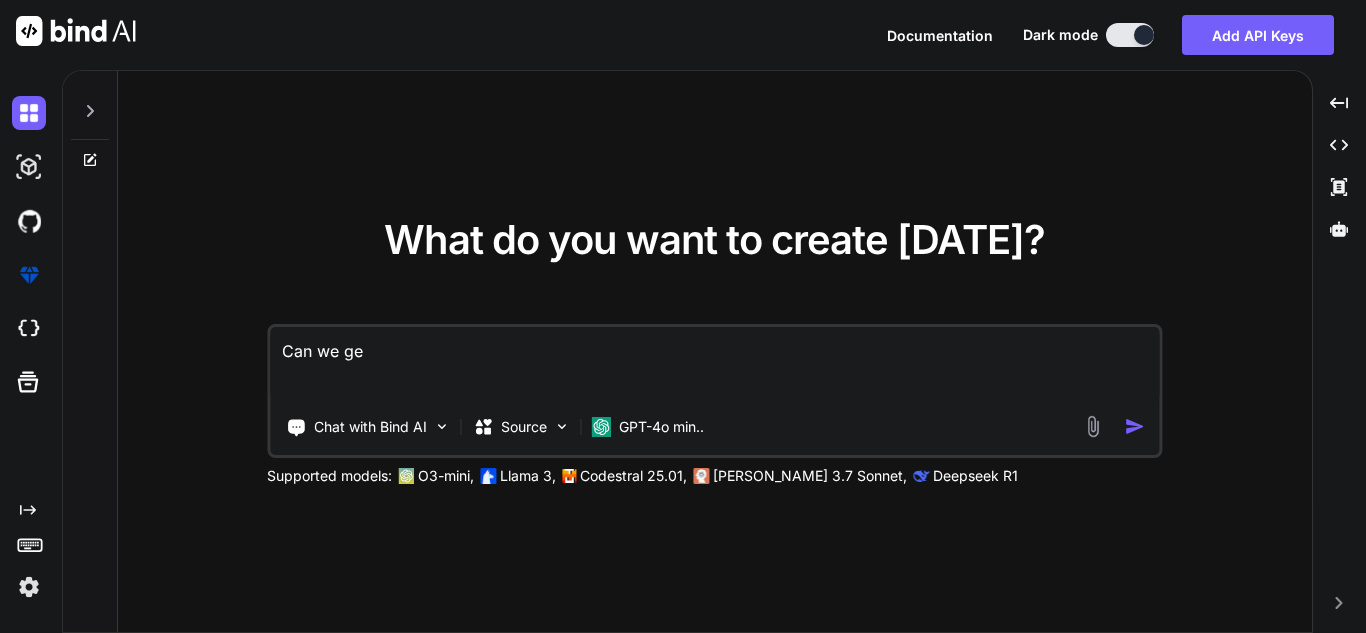 type on "Can we gen" 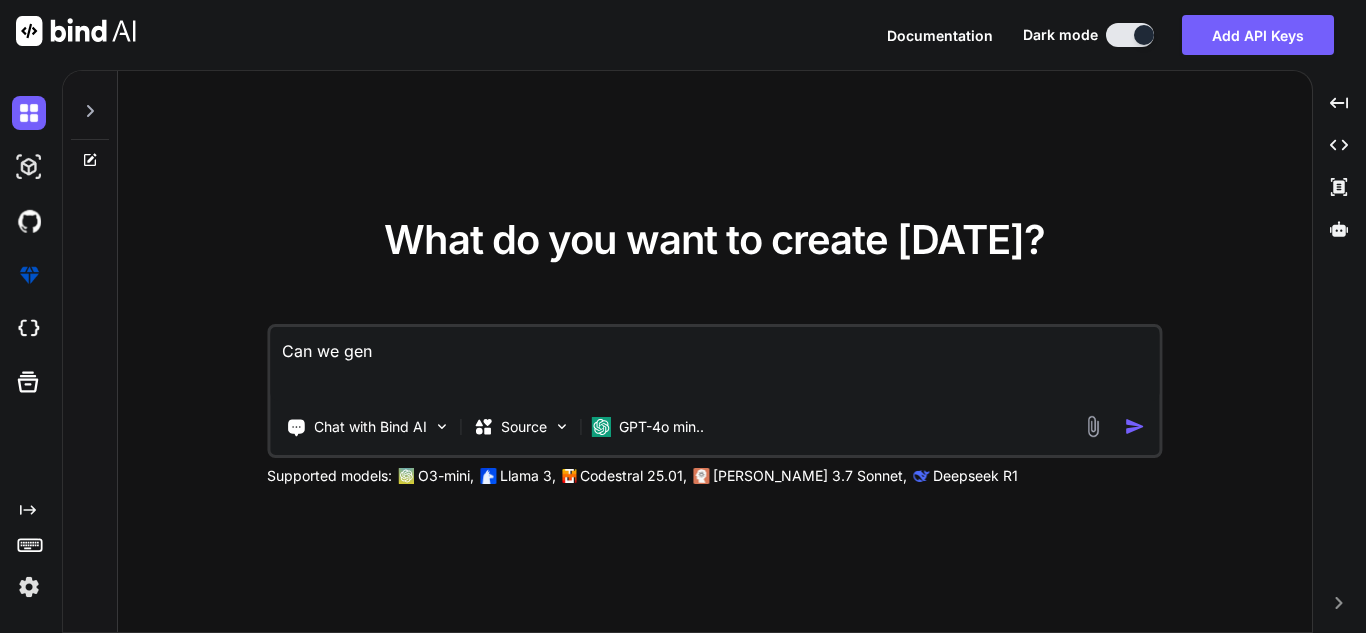 type on "x" 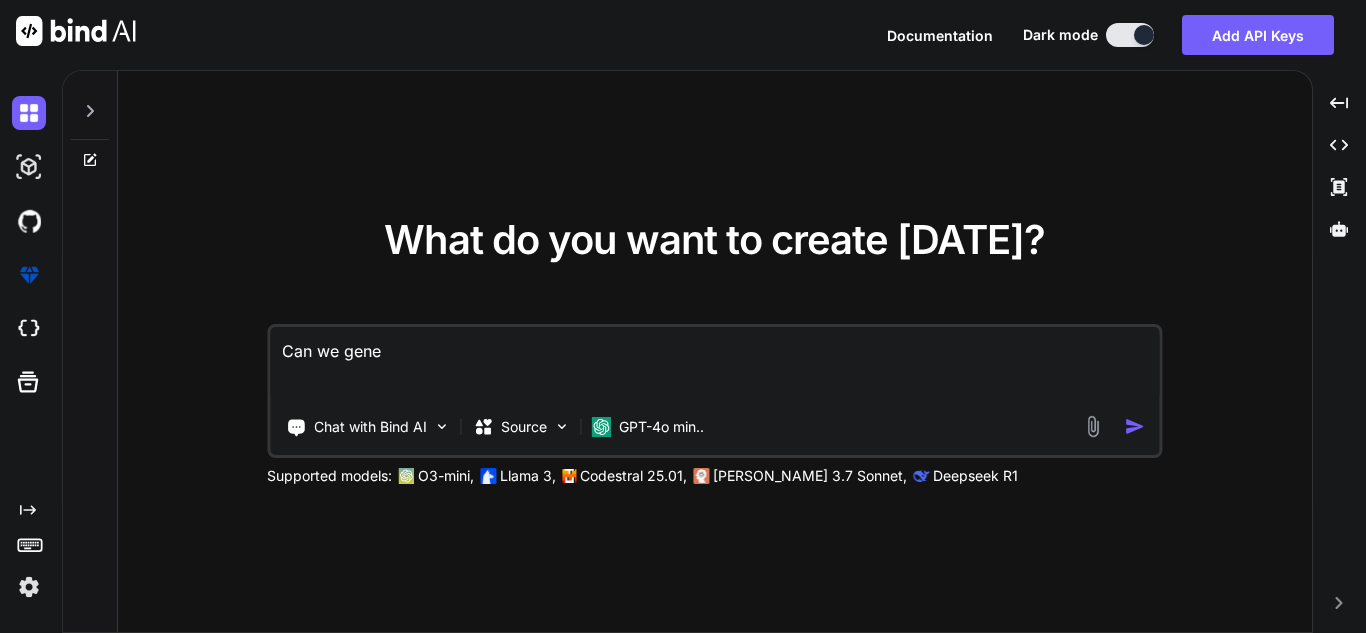 type on "Can we gener" 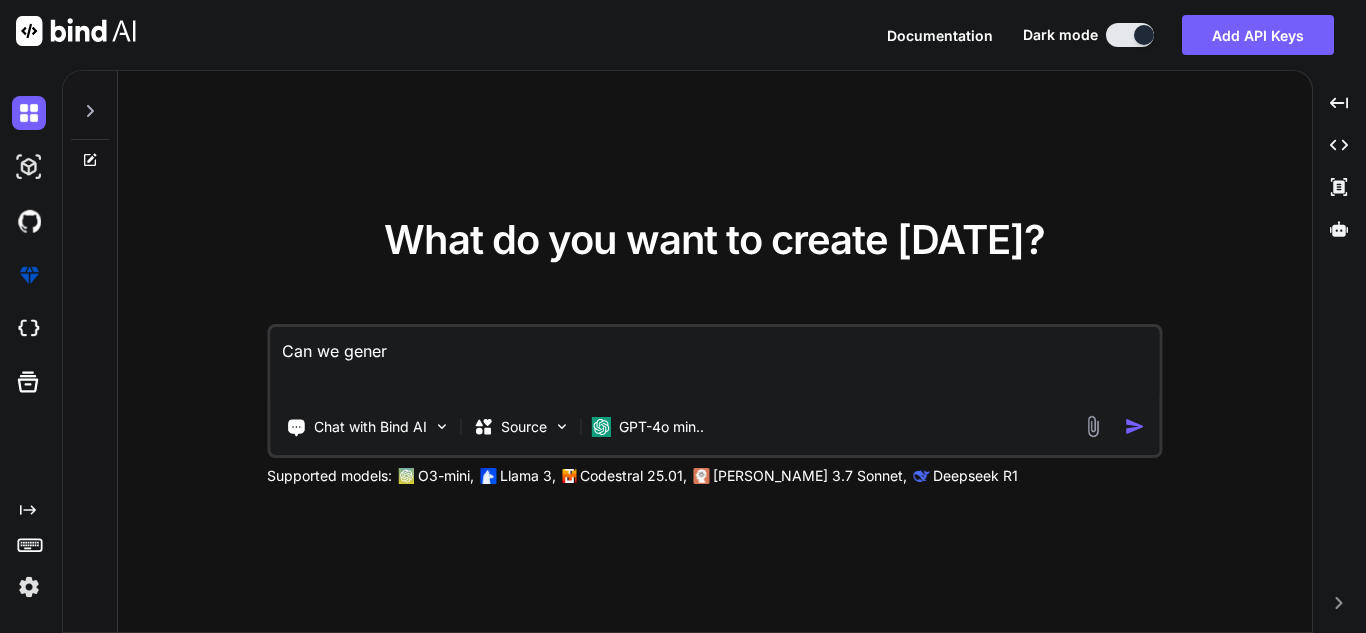 type on "Can we genera" 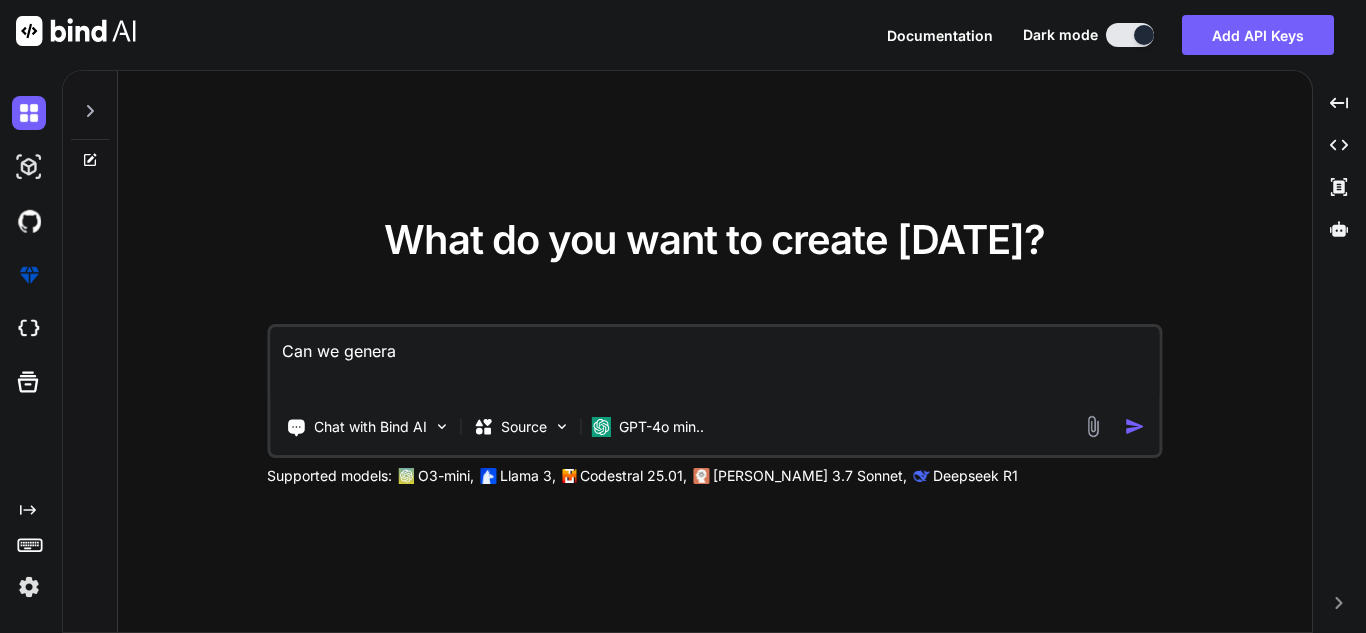 type on "x" 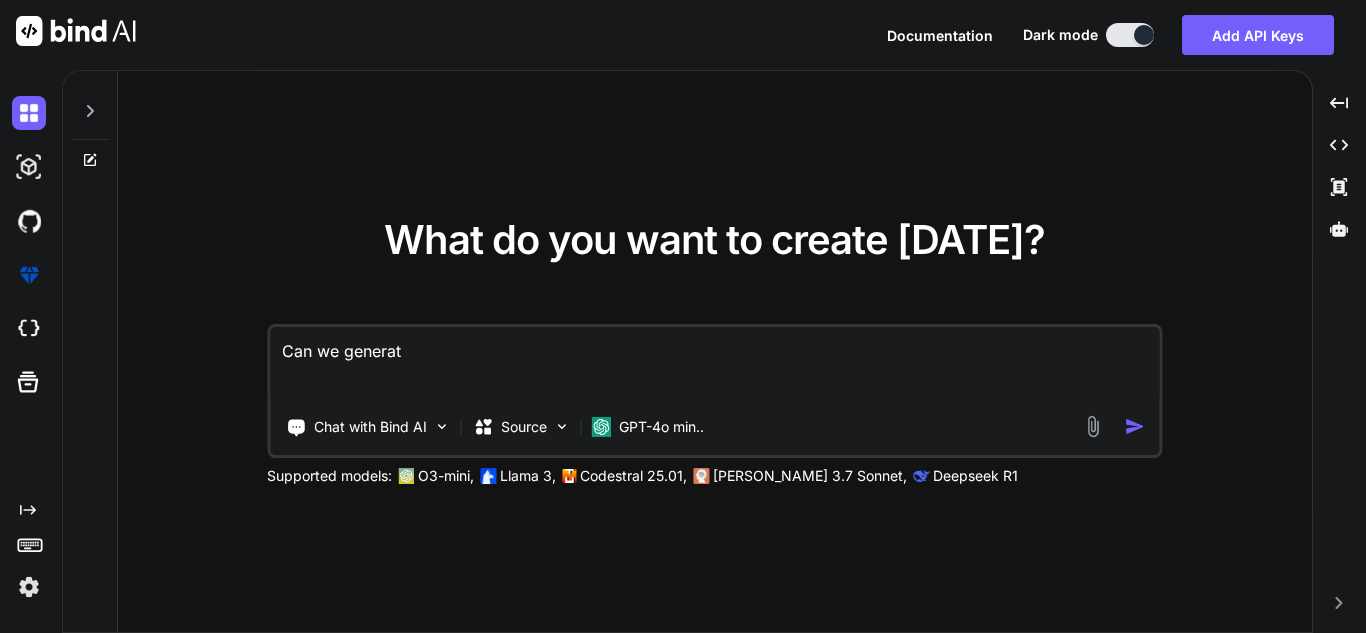 type on "Can we generate" 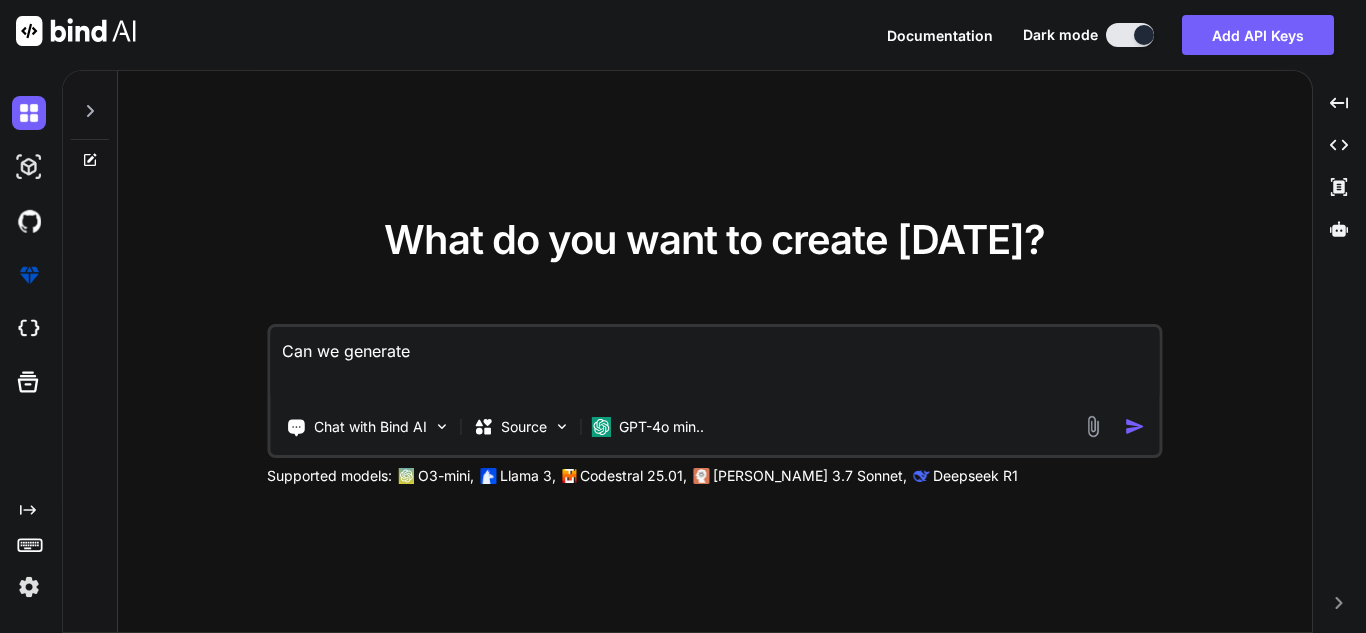 type on "Can we generate" 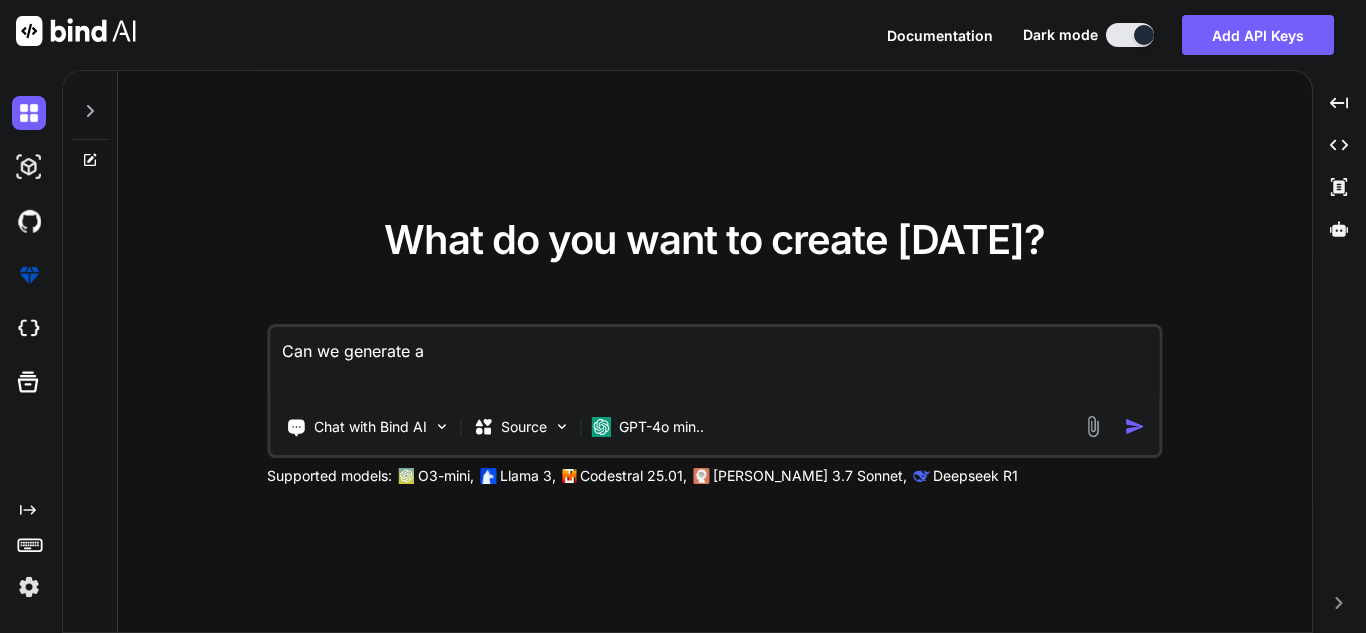 type on "Can we generate a" 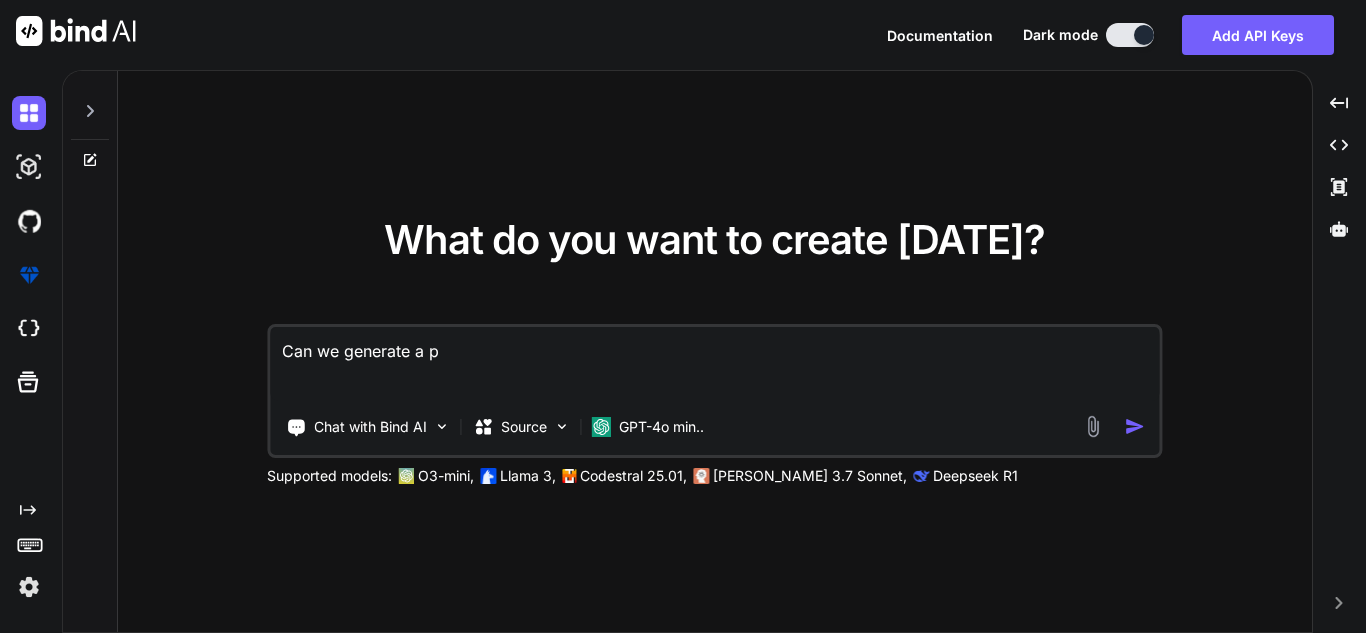 type on "Can we generate a py" 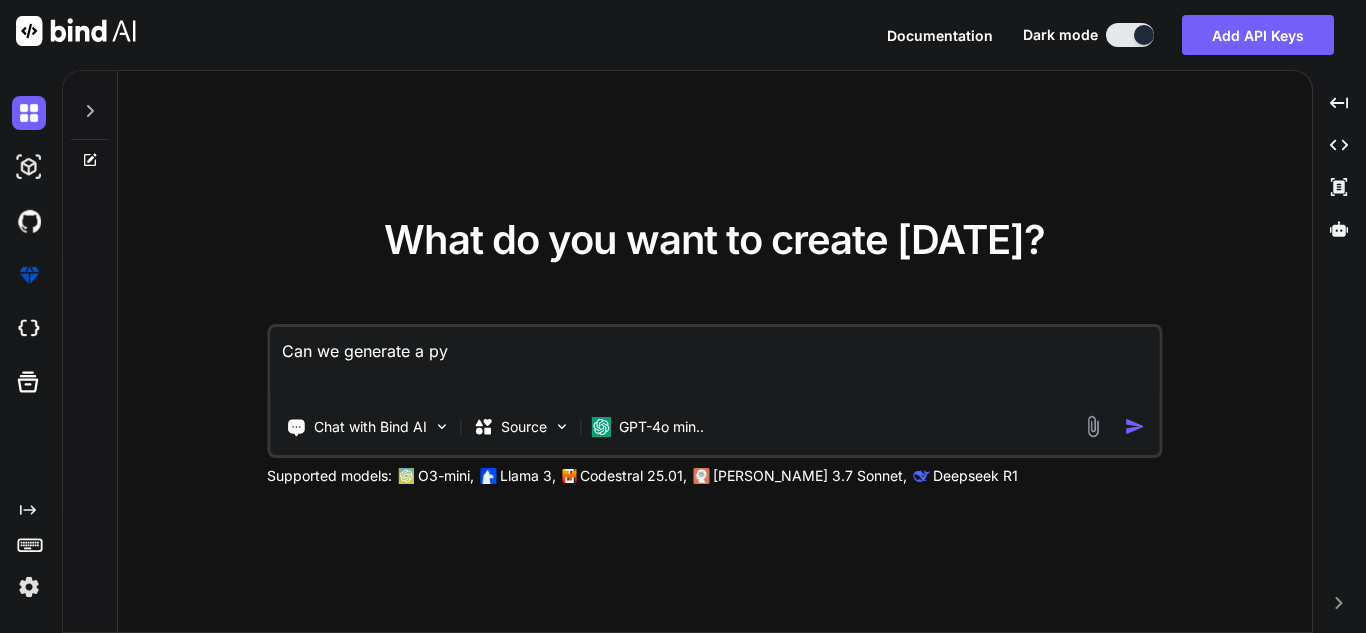 type on "Can we generate a pyt" 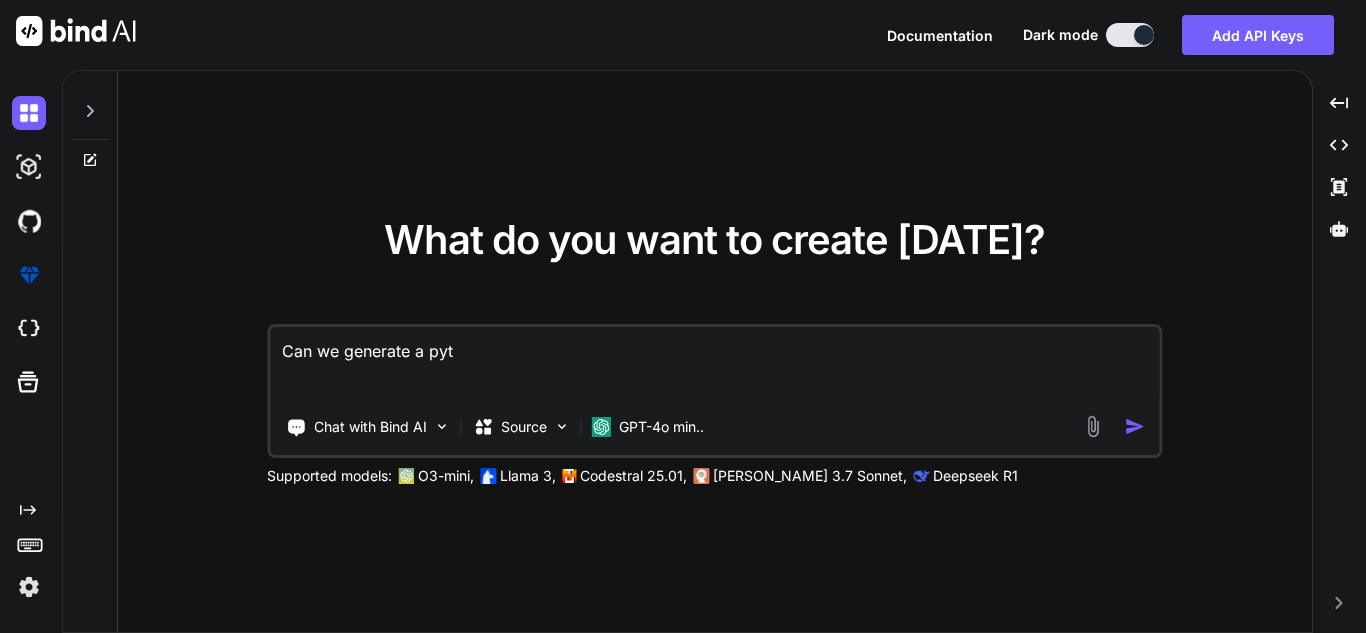 type on "Can we generate a pyth" 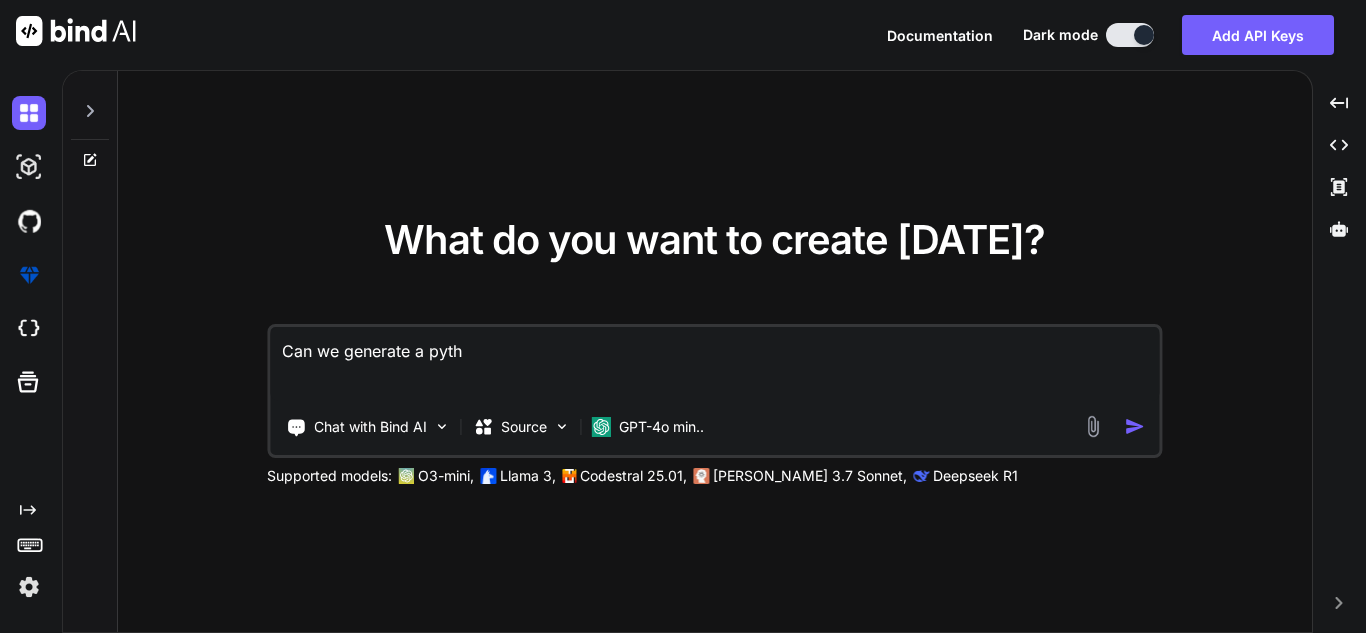 type on "x" 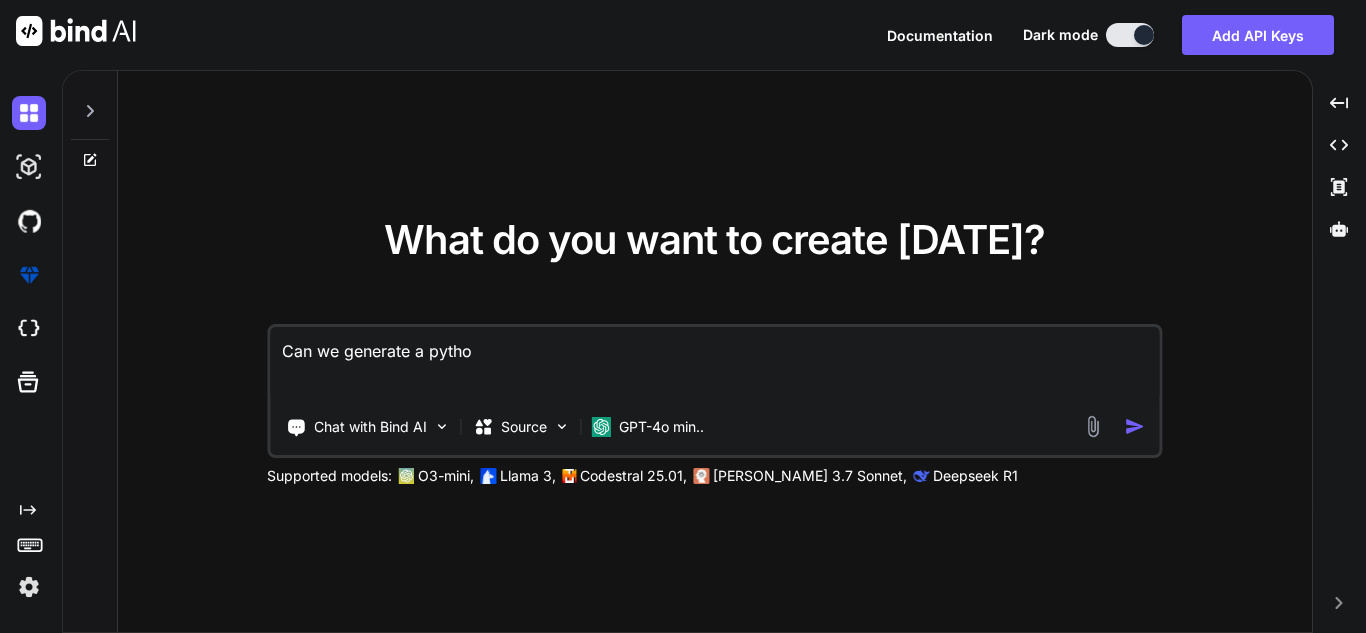 type on "Can we generate a python" 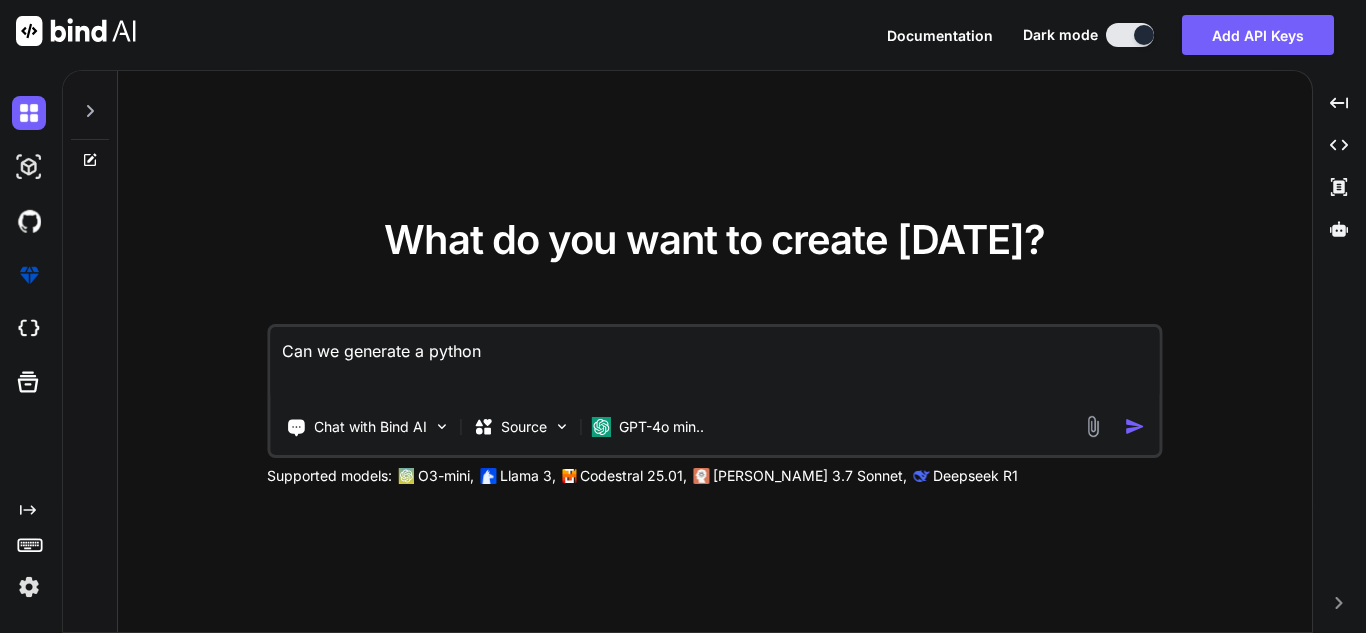 type on "Can we generate a python" 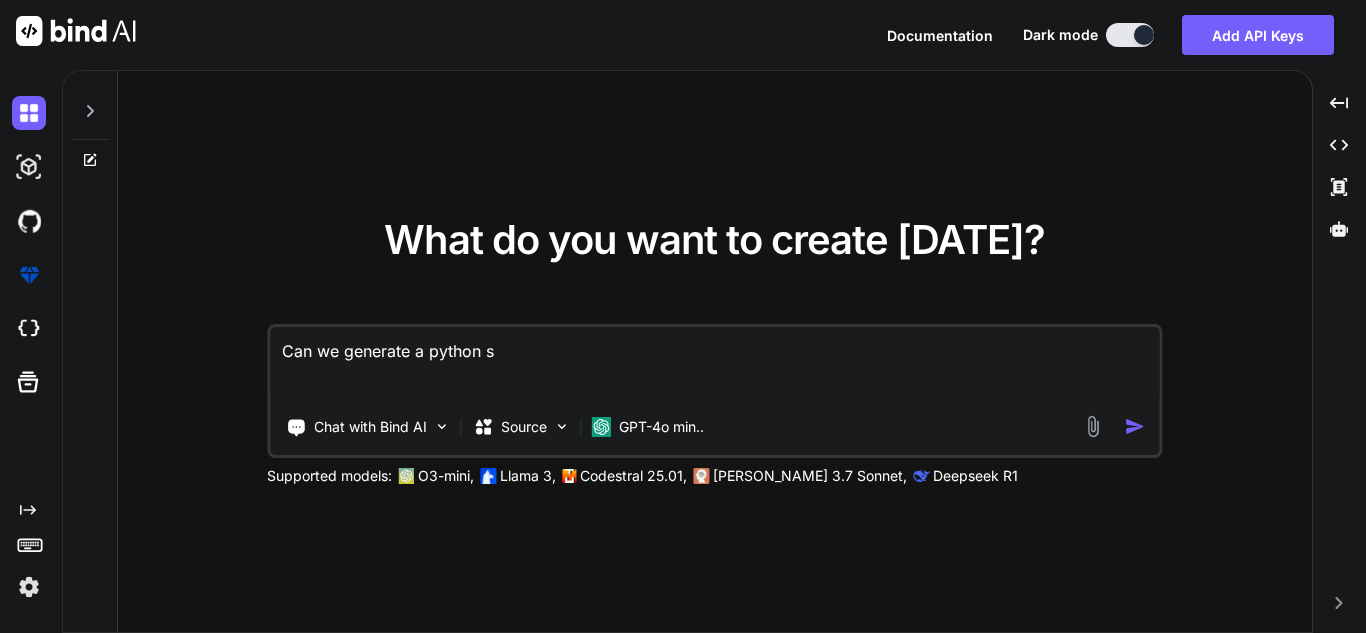 type on "Can we generate a python sc" 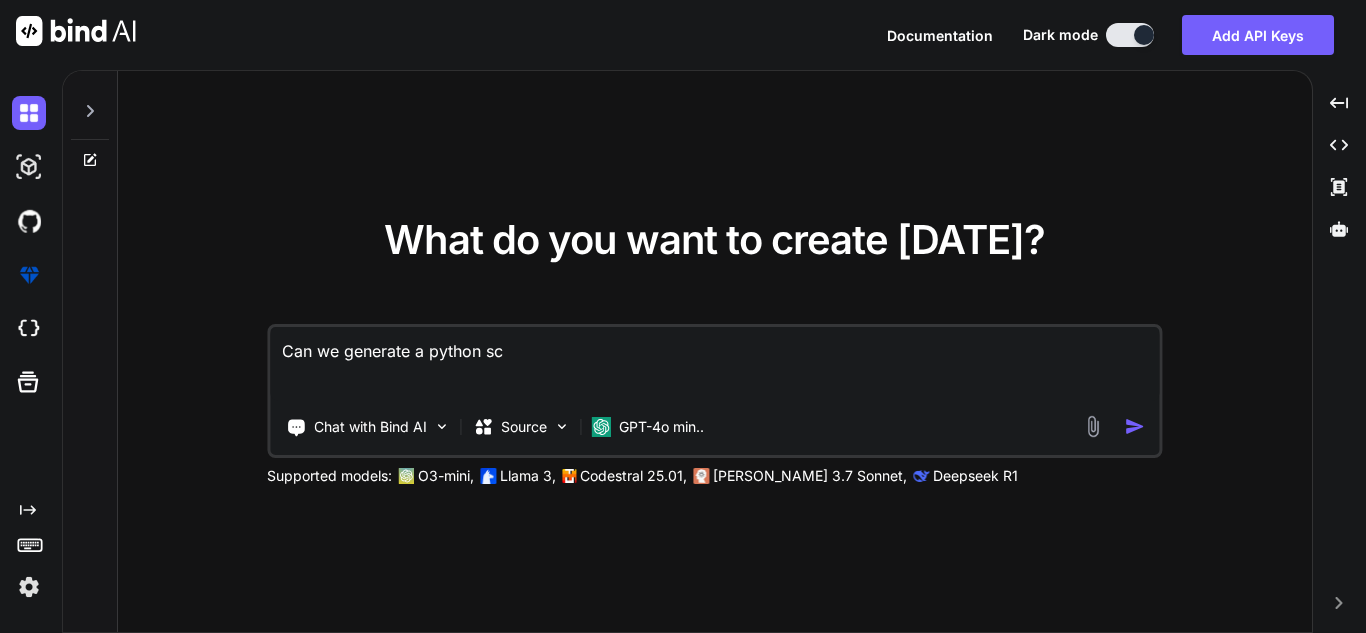type on "Can we generate a python scr" 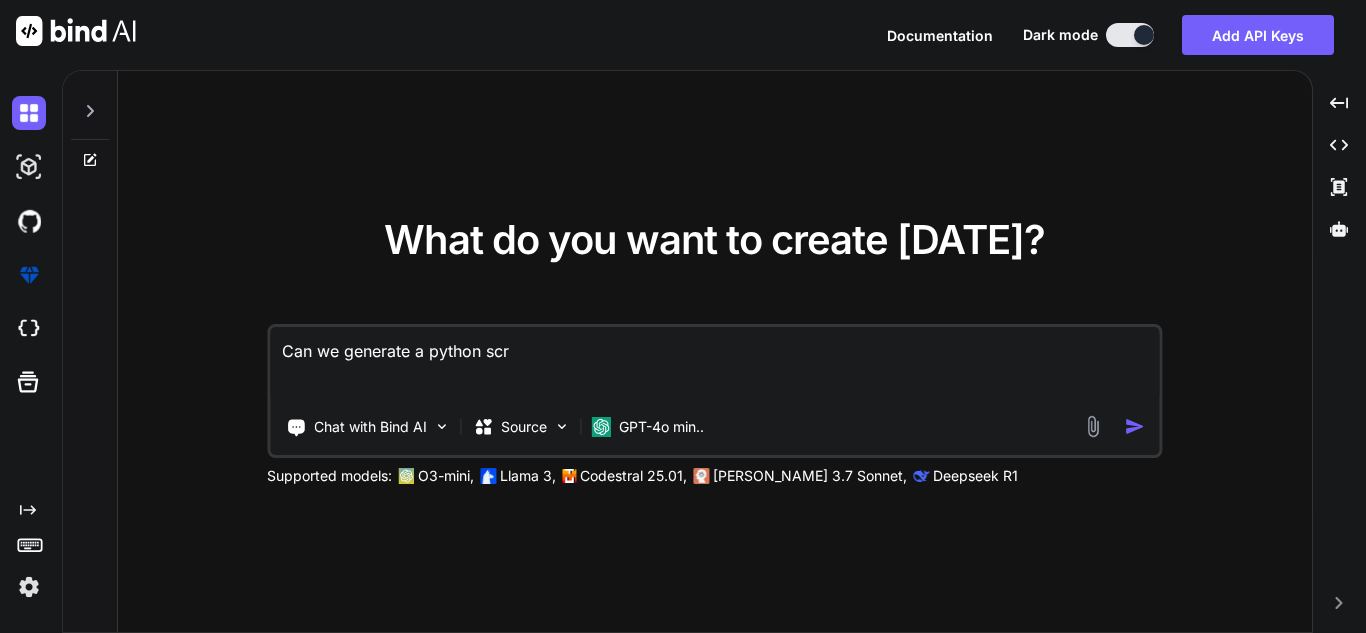 type on "Can we generate a python scri" 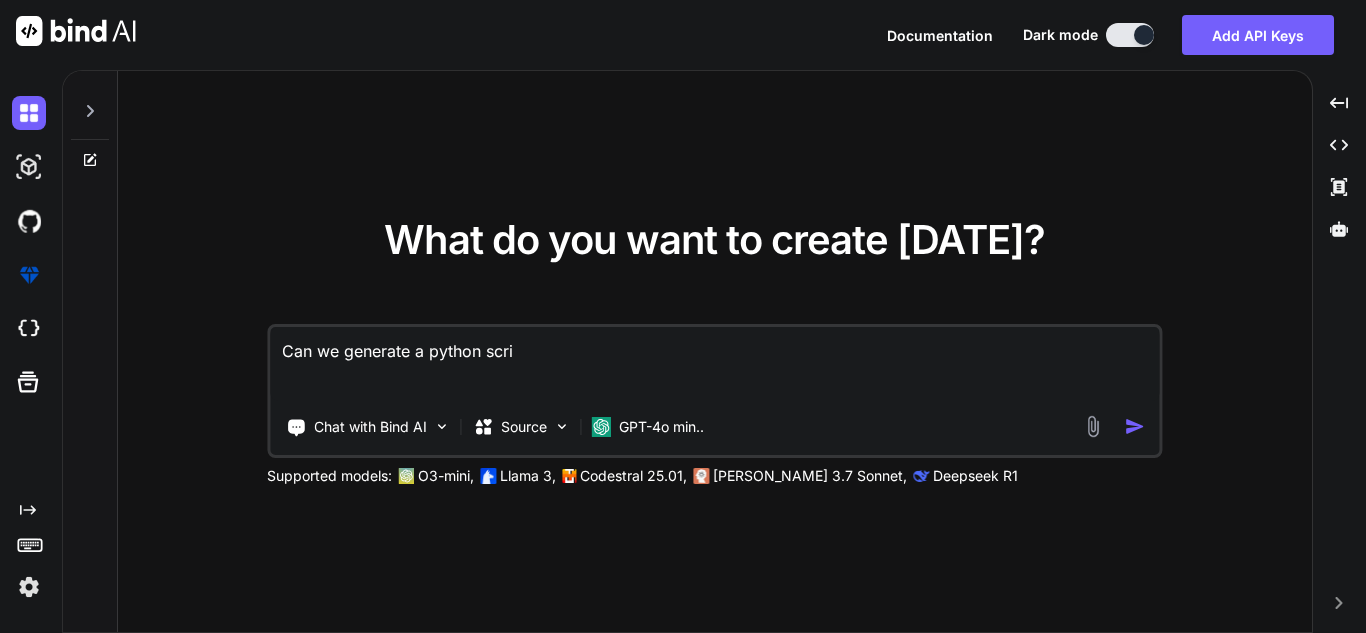 type on "Can we generate a python scrip" 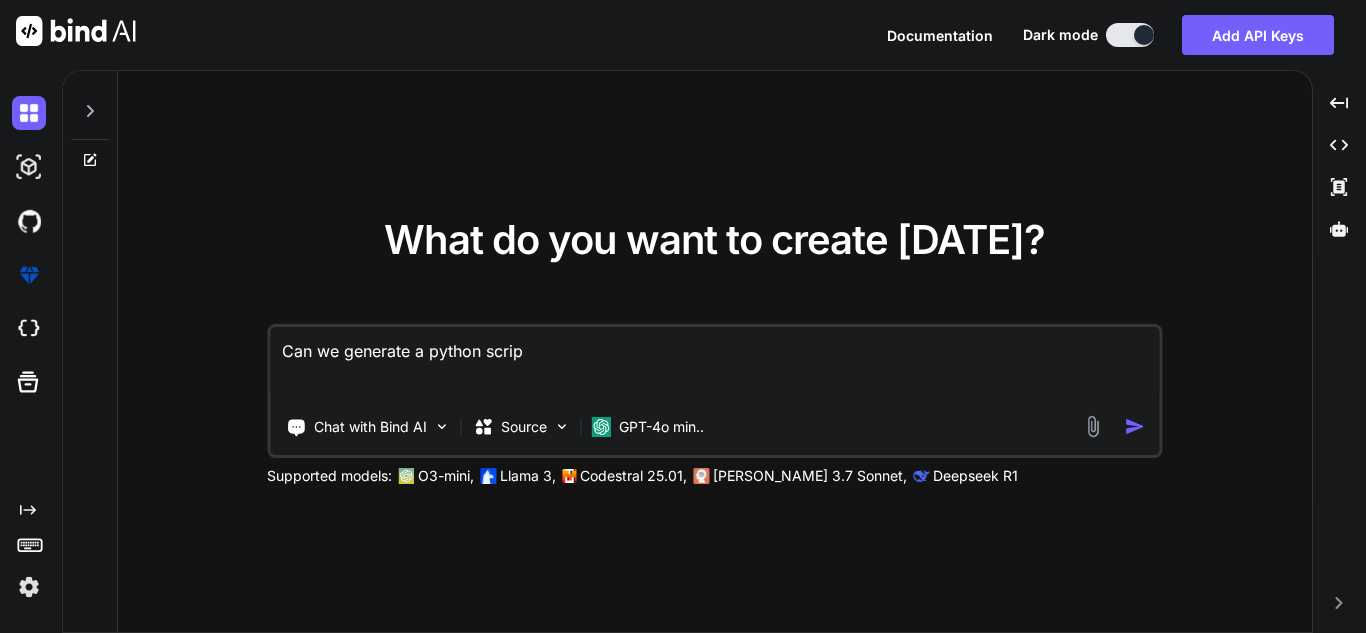 type on "Can we generate a python script" 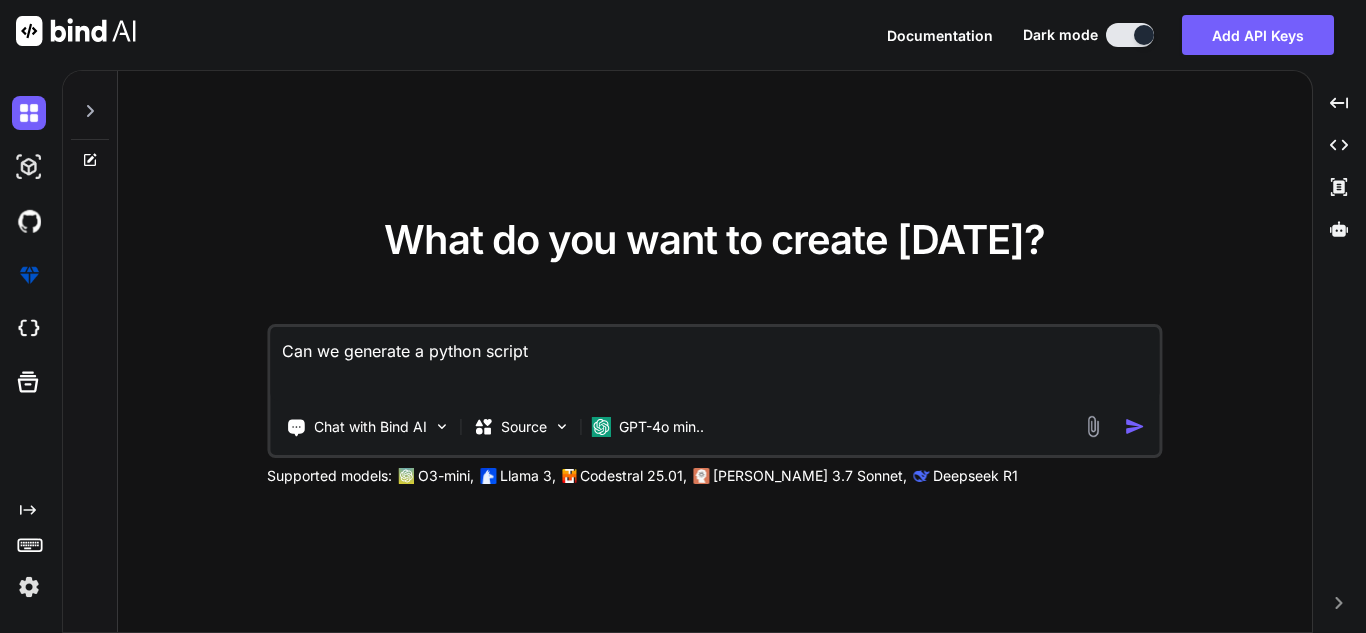 type on "Can we generate a python script" 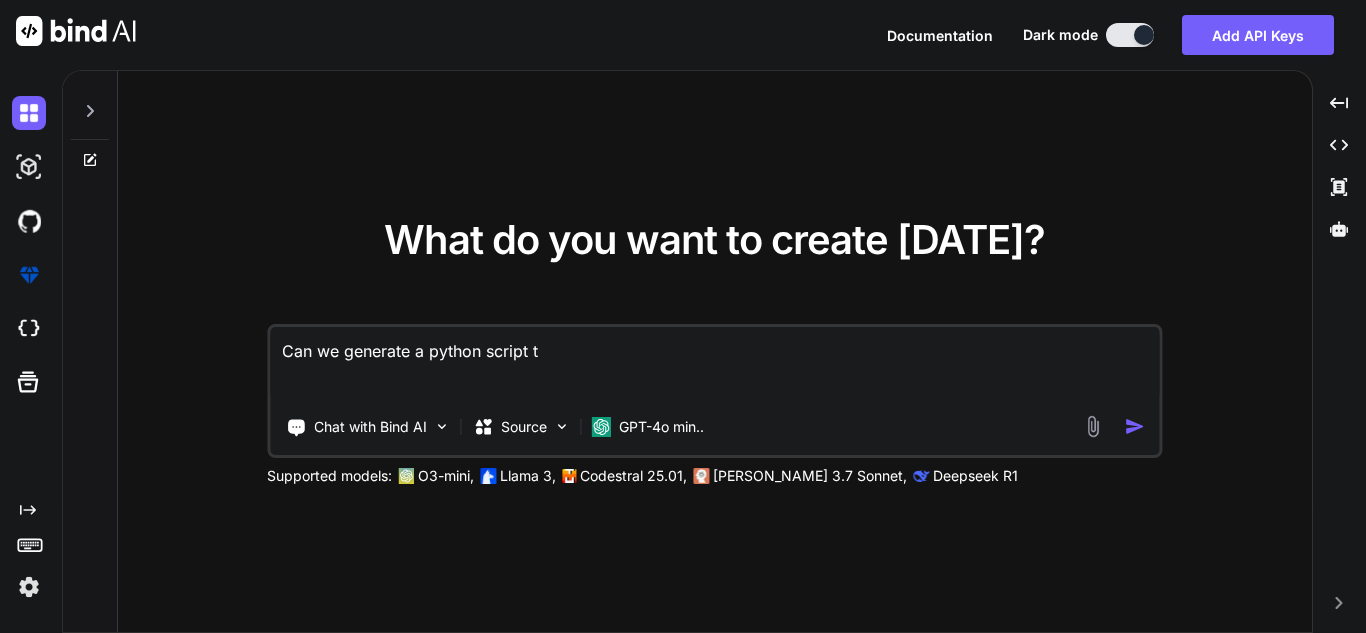 type on "Can we generate a python script th" 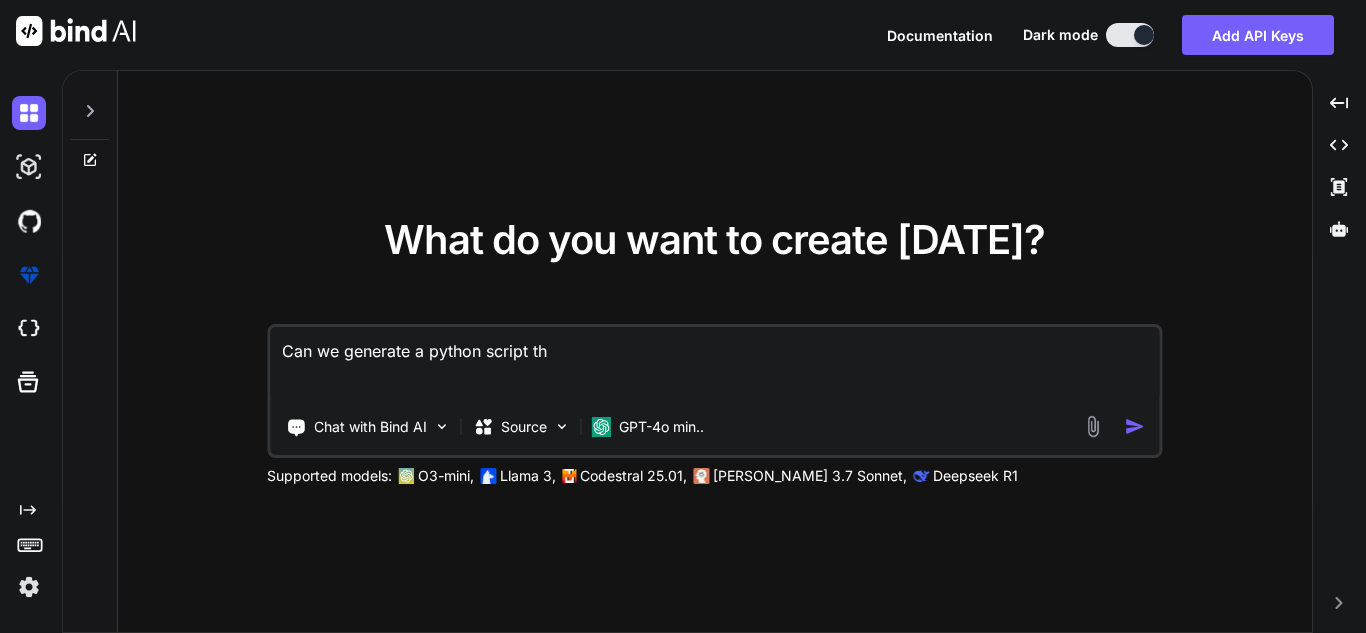 type on "Can we generate a python script tha" 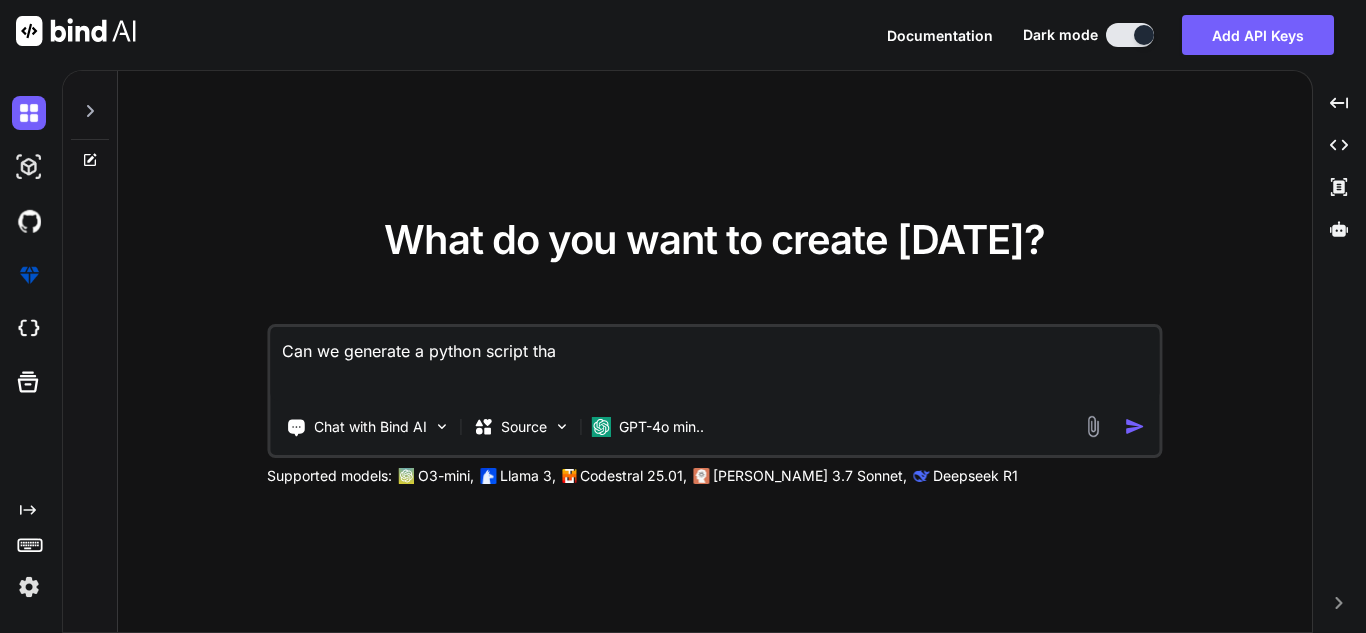 type on "Can we generate a python script that" 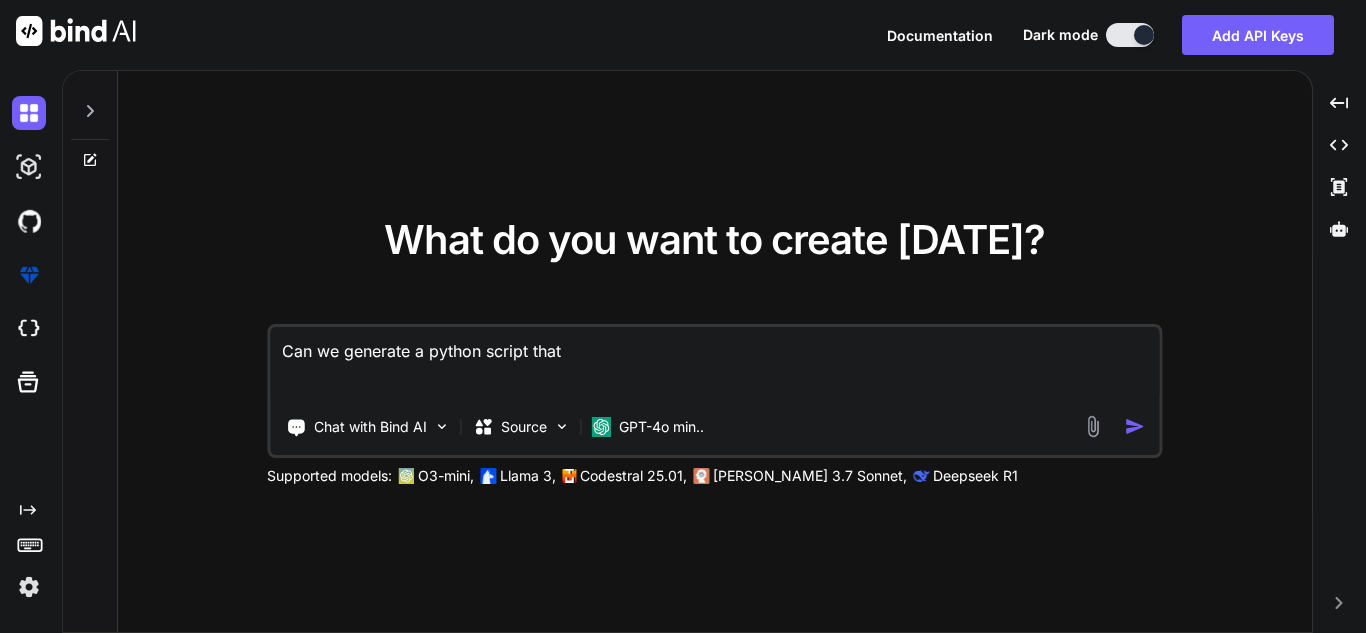 type on "Can we generate a python script that" 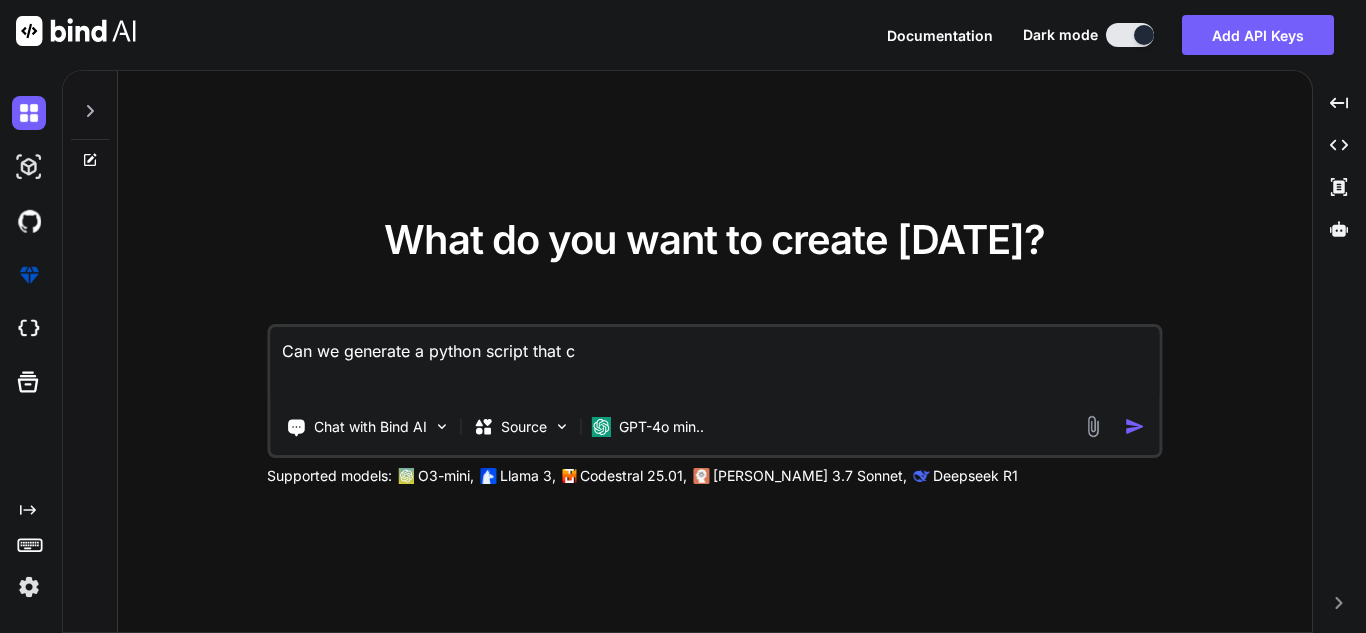 type on "Can we generate a python script that ca" 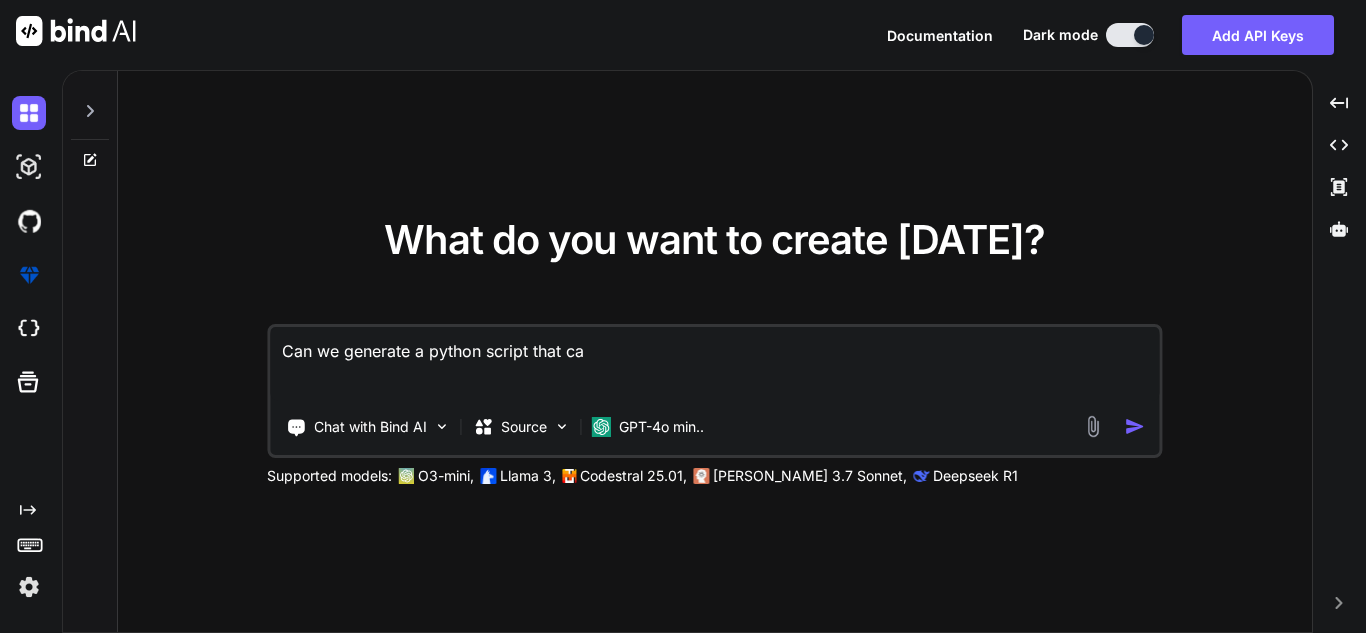 type on "Can we generate a python script that can" 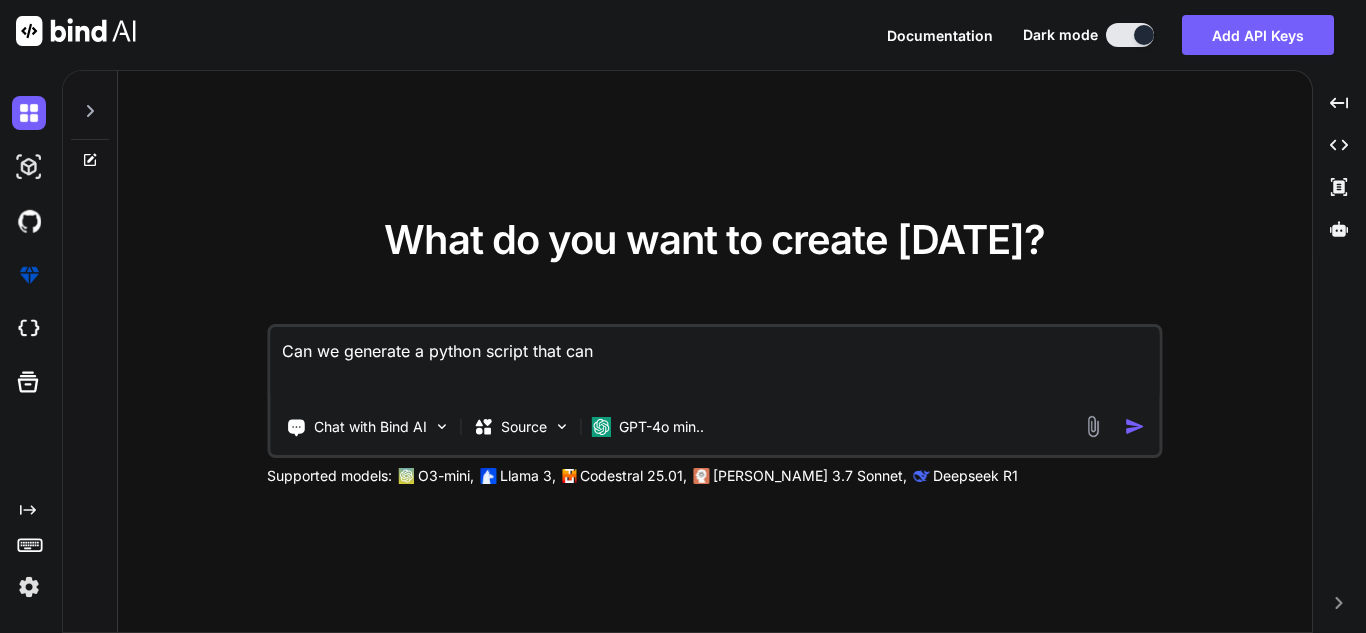 type on "Can we generate a python script that can" 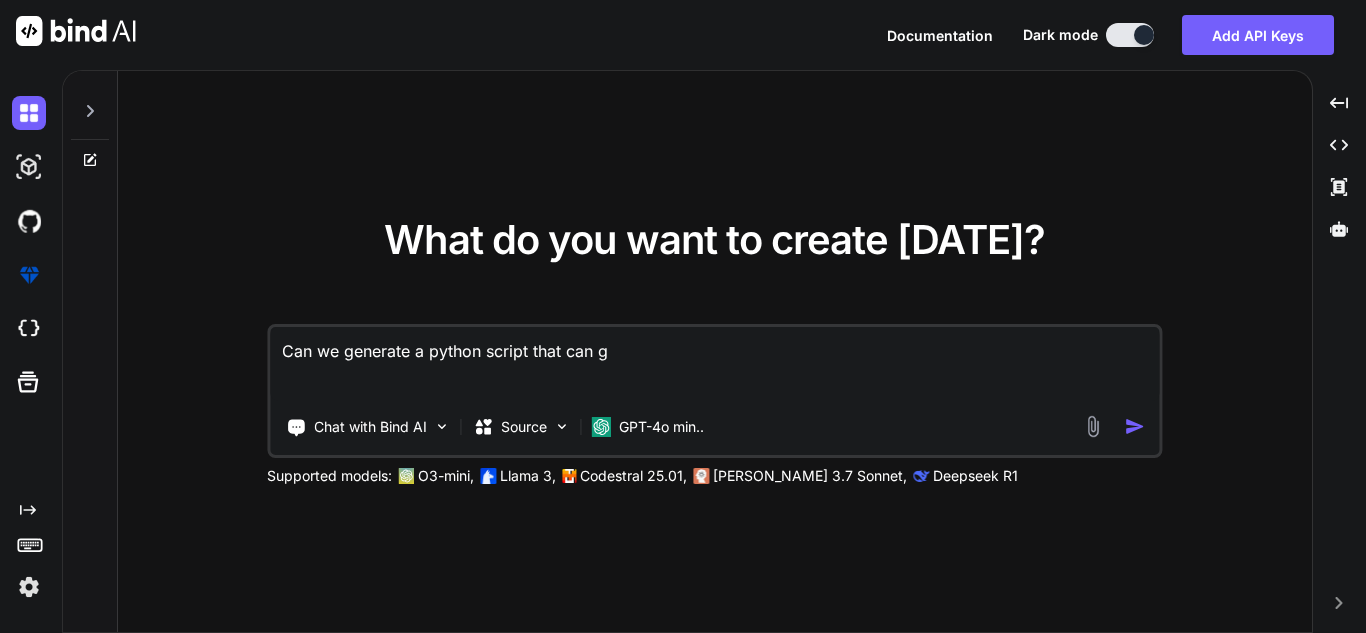 type on "Can we generate a python script that can go" 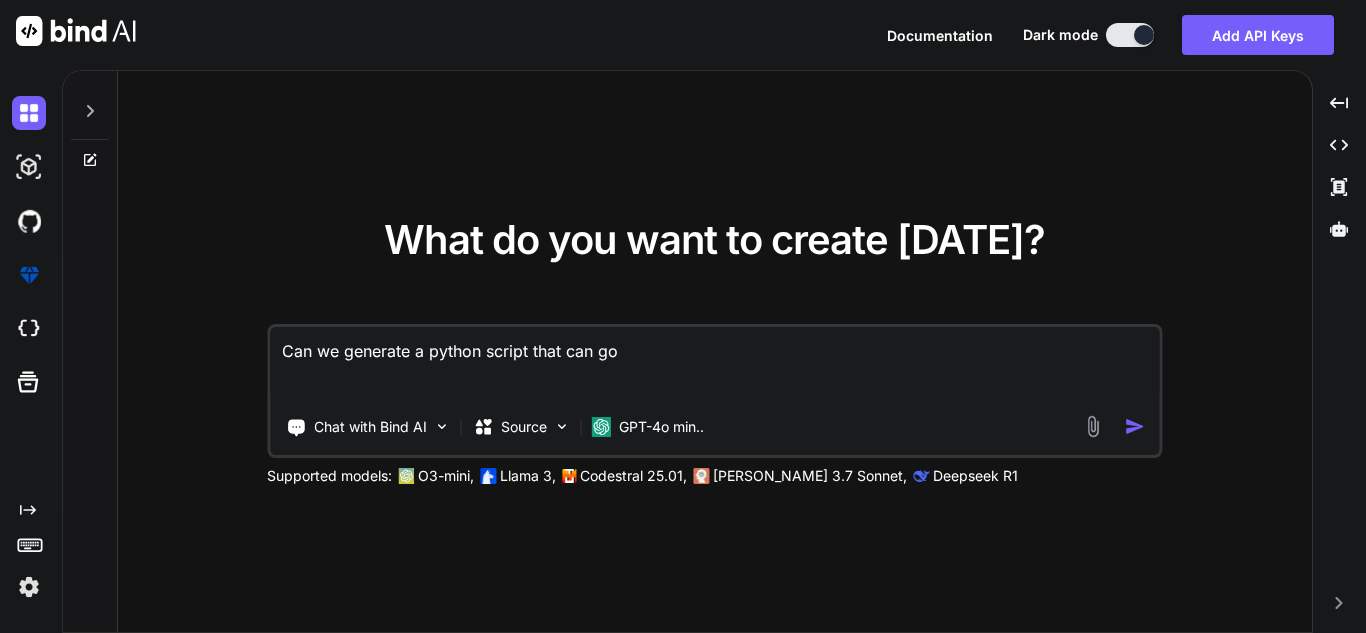 type on "Can we generate a python script that can go" 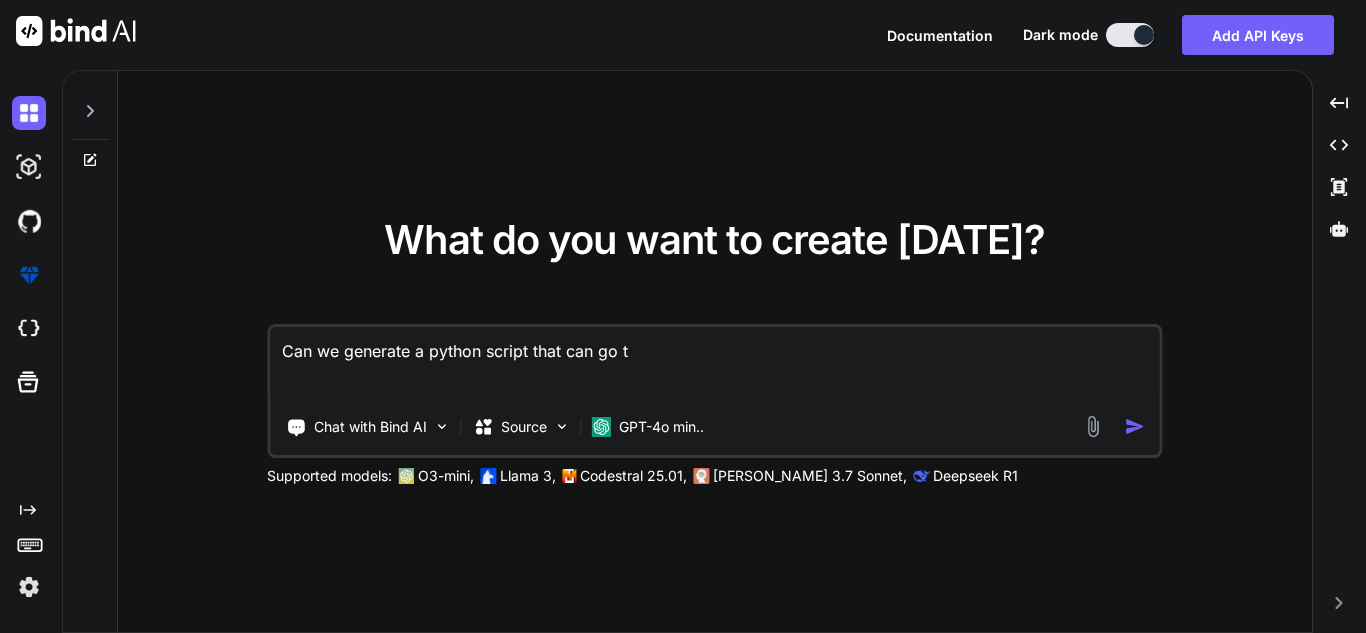 type on "x" 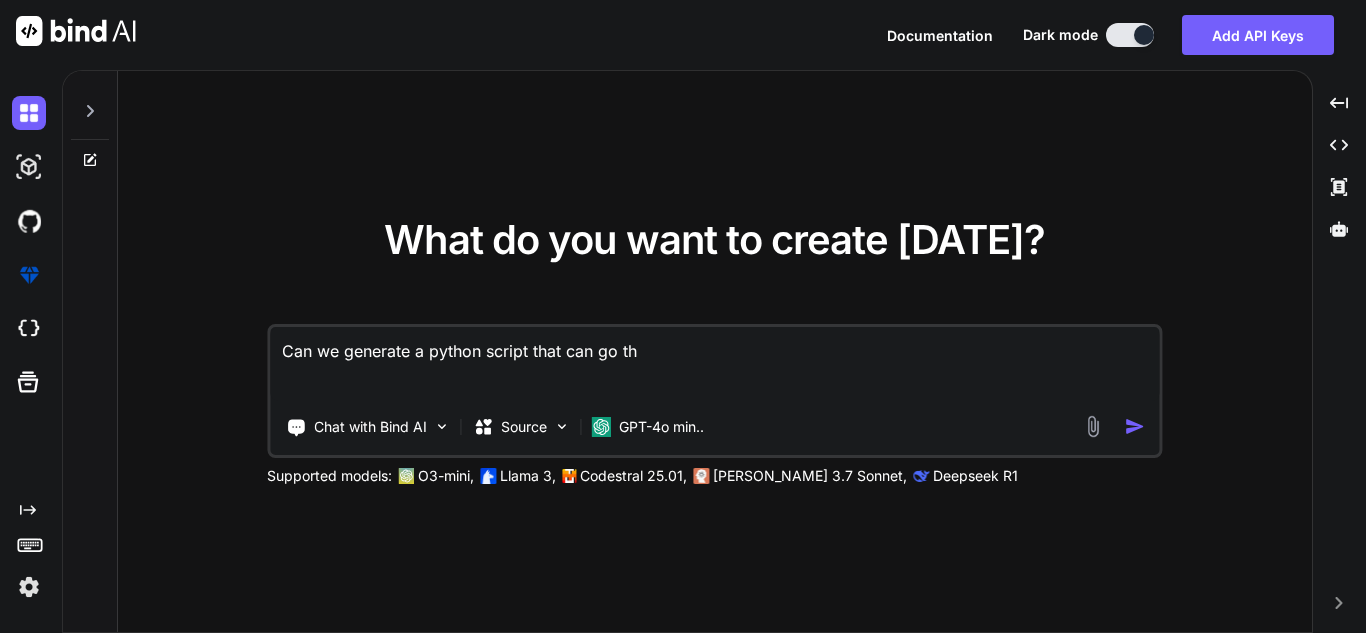 type on "Can we generate a python script that can go thr" 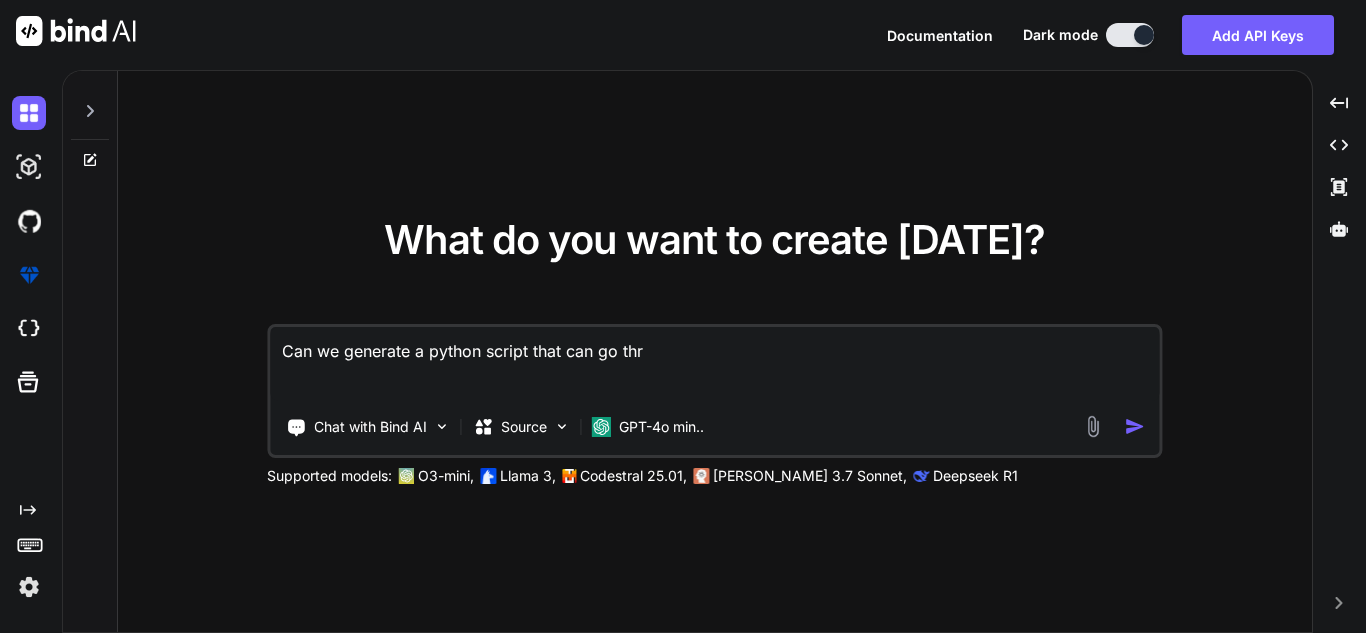 type on "Can we generate a python script that can go thro" 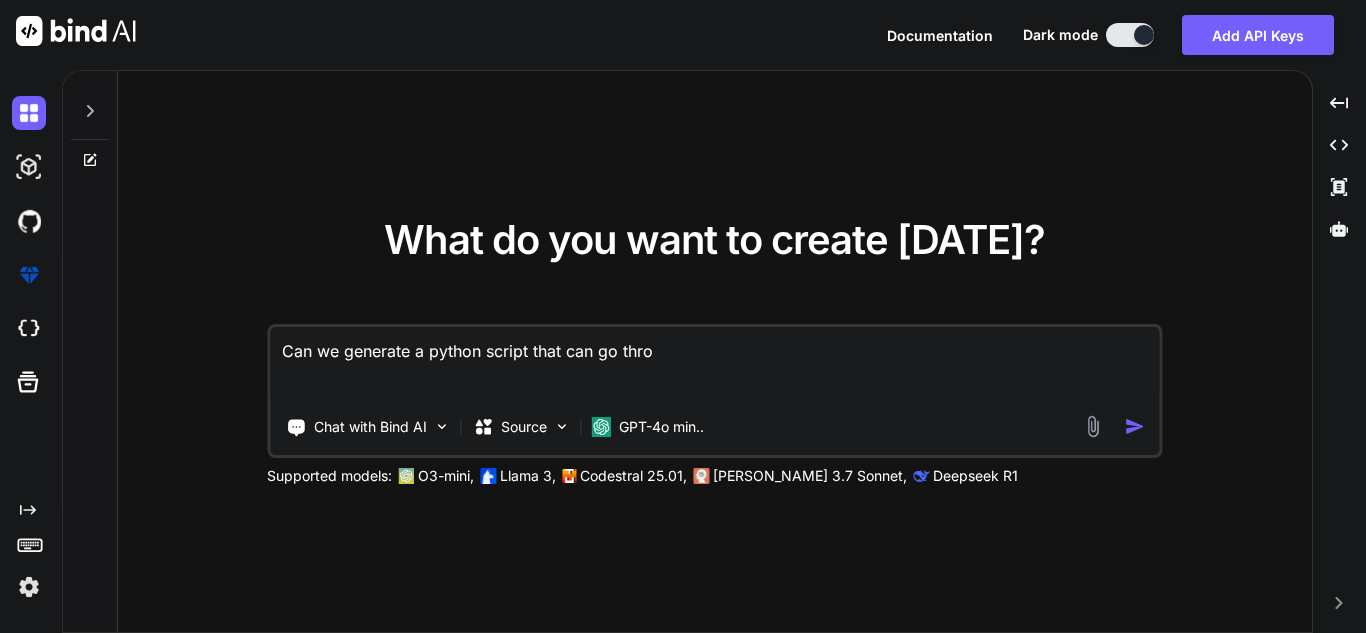 type on "Can we generate a python script that can go throu" 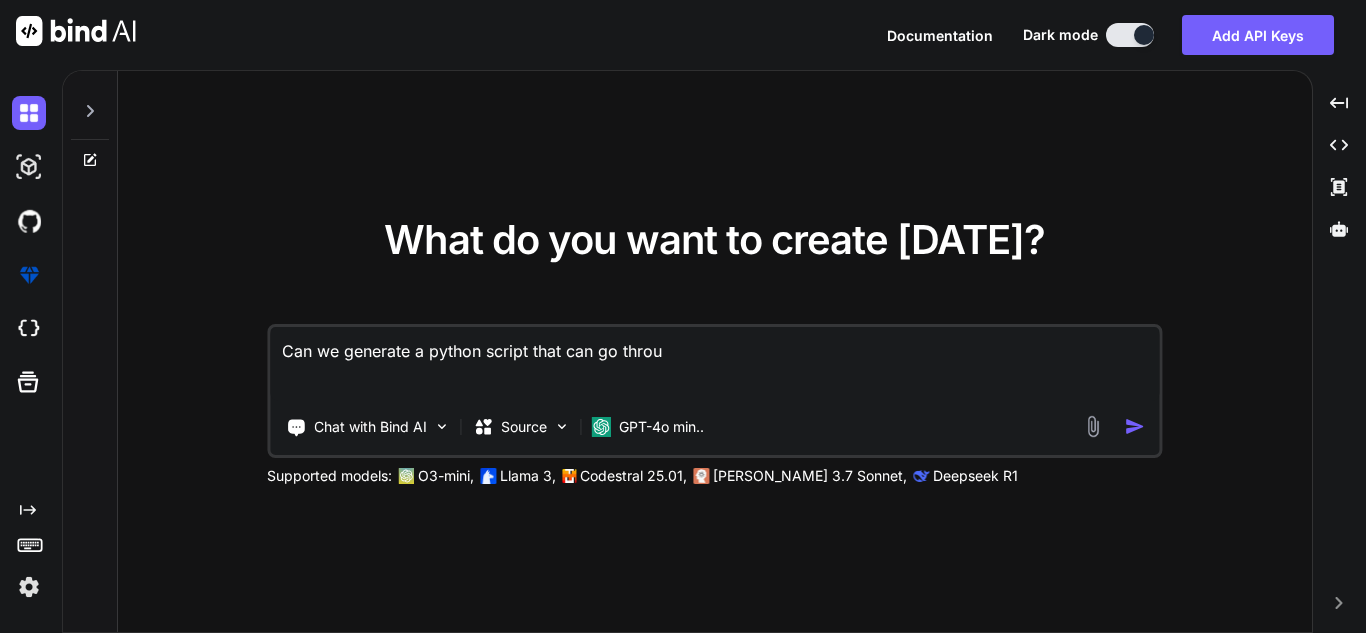 type on "Can we generate a python script that can go throug" 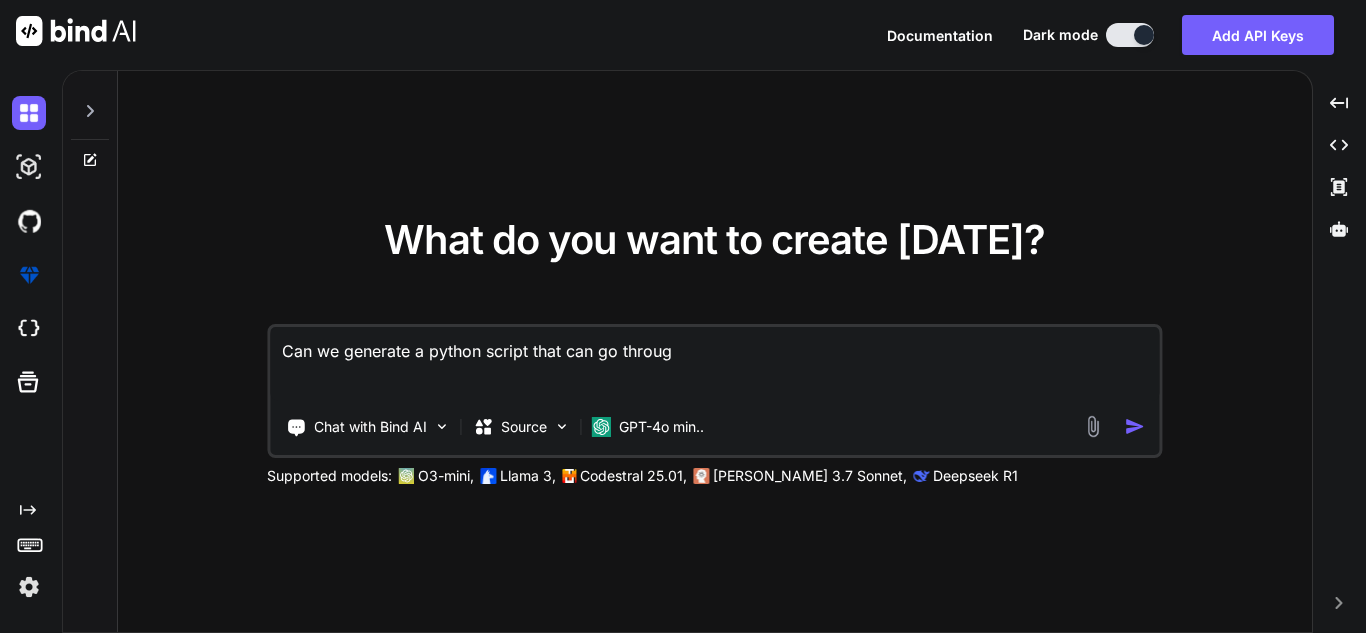 type on "Can we generate a python script that can go through" 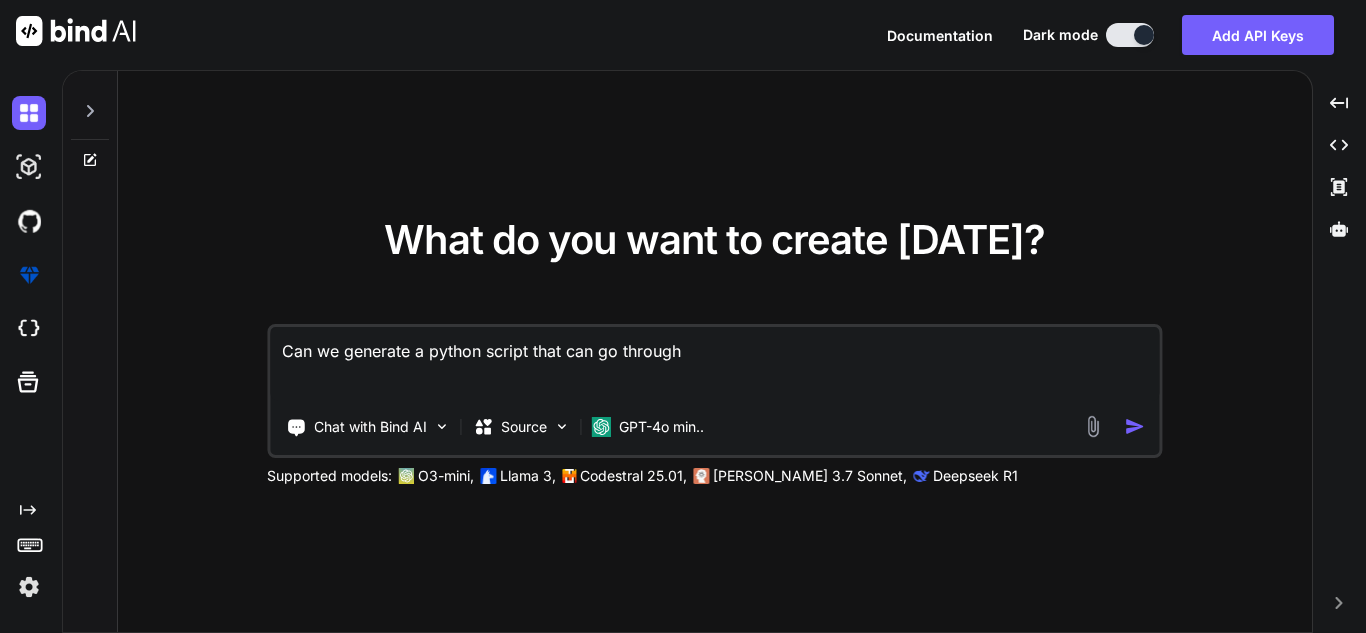 type on "Can we generate a python script that can go through" 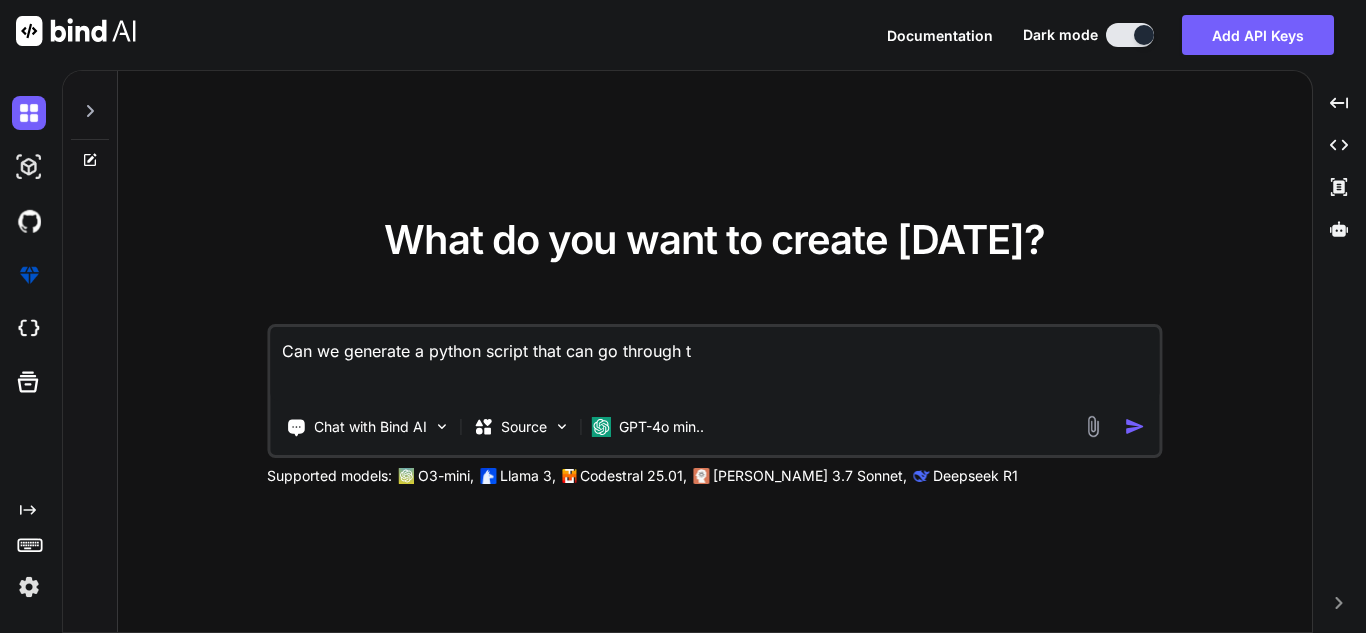 type on "x" 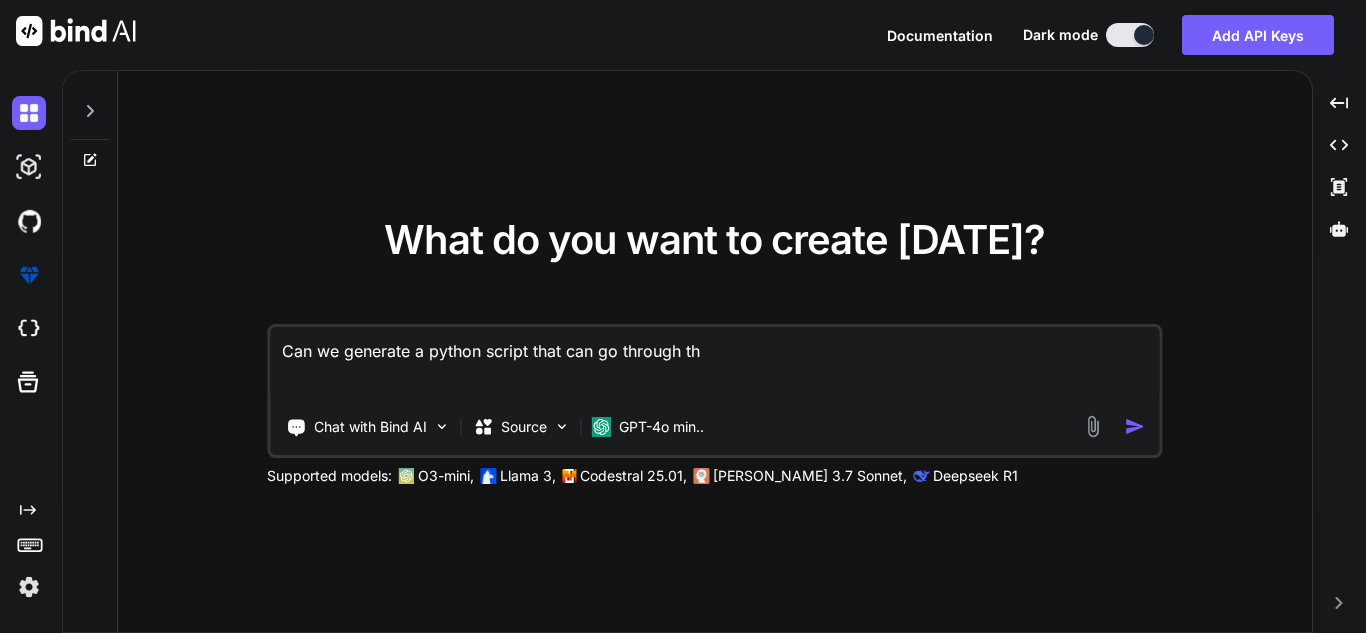 type on "Can we generate a python script that can go through the" 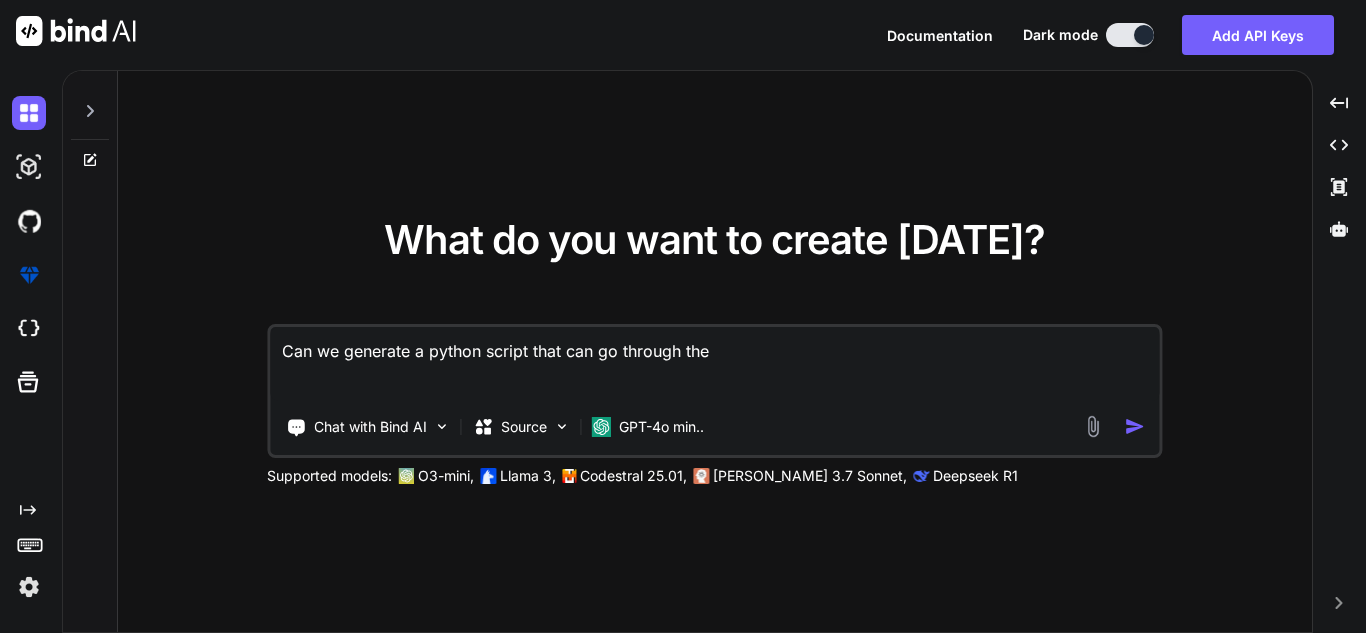type on "Can we generate a python script that can go through the" 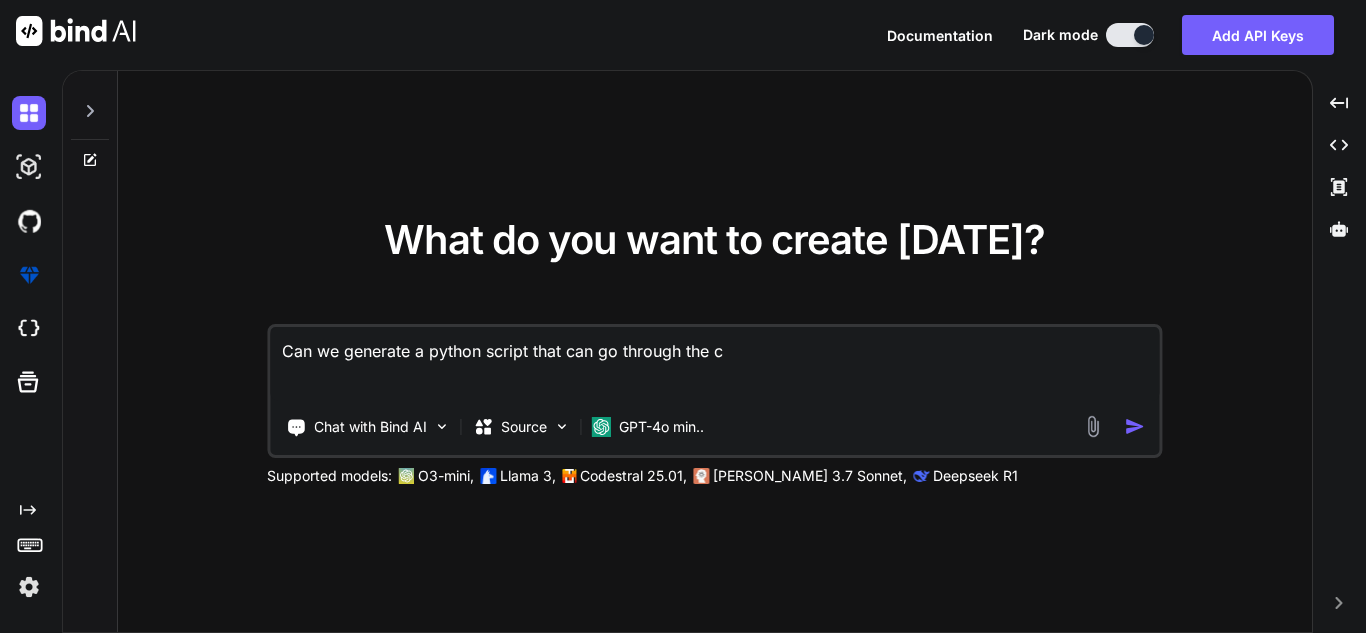 type on "x" 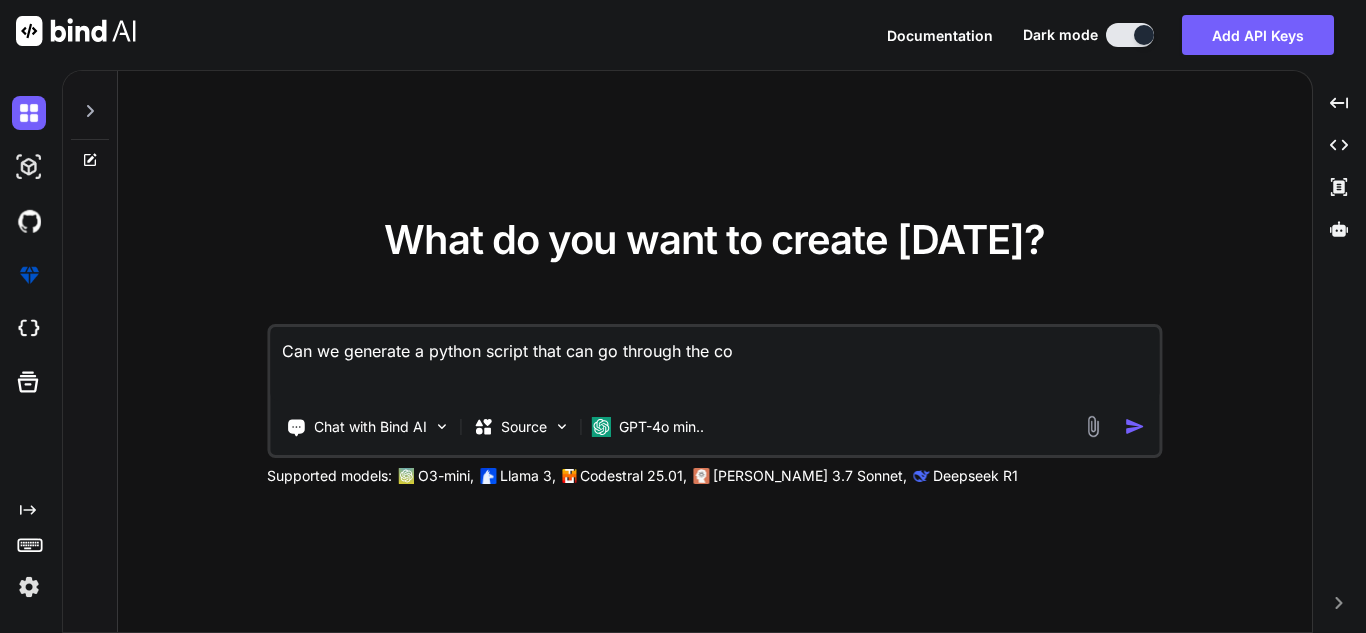 type on "Can we generate a python script that can go through the com" 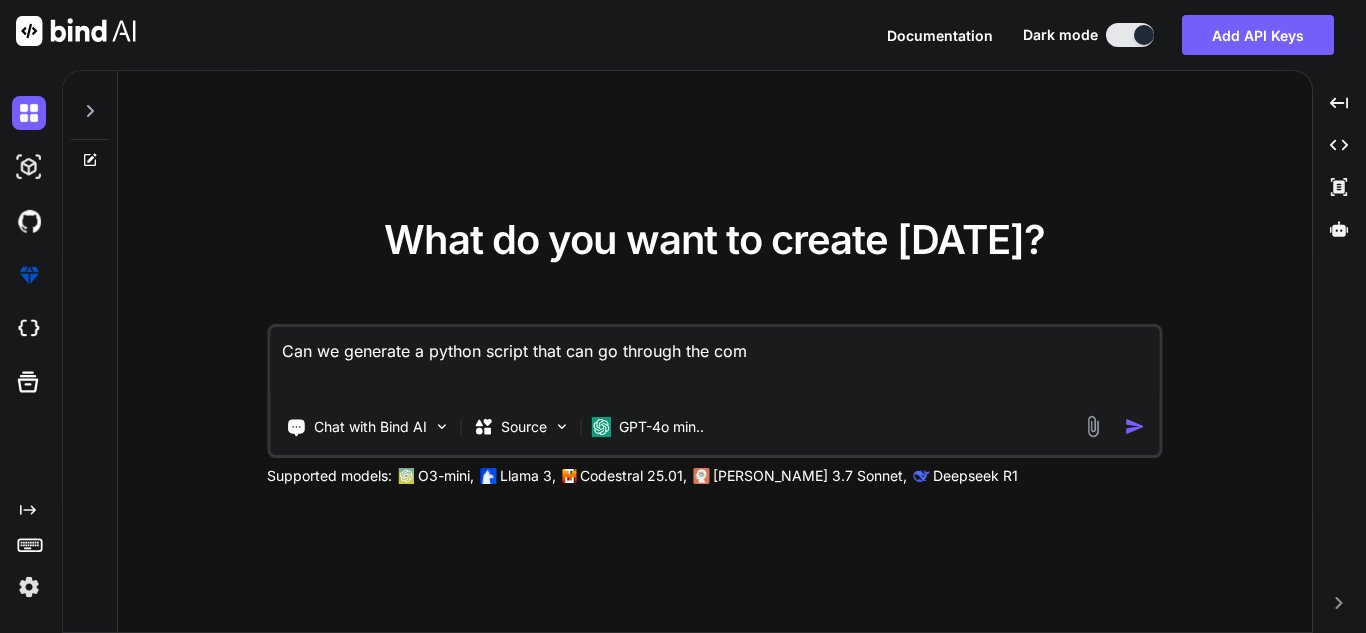 type on "Can we generate a python script that can go through the comp" 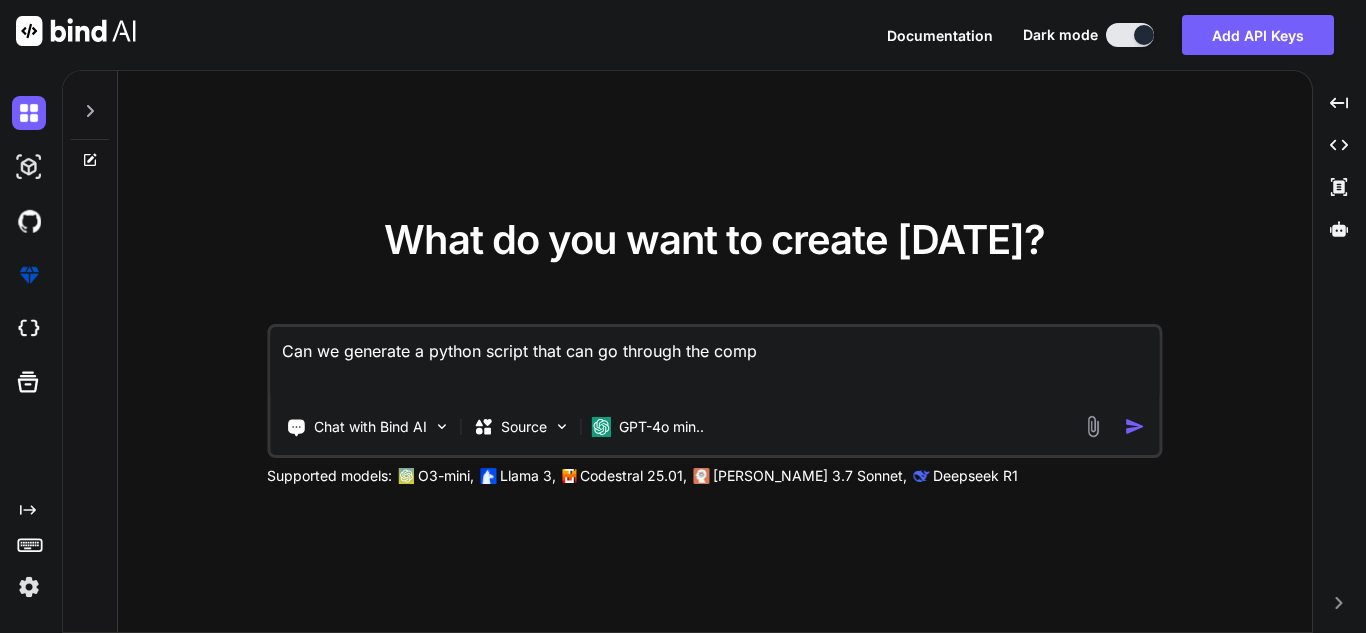 type on "Can we generate a python script that can go through the compl" 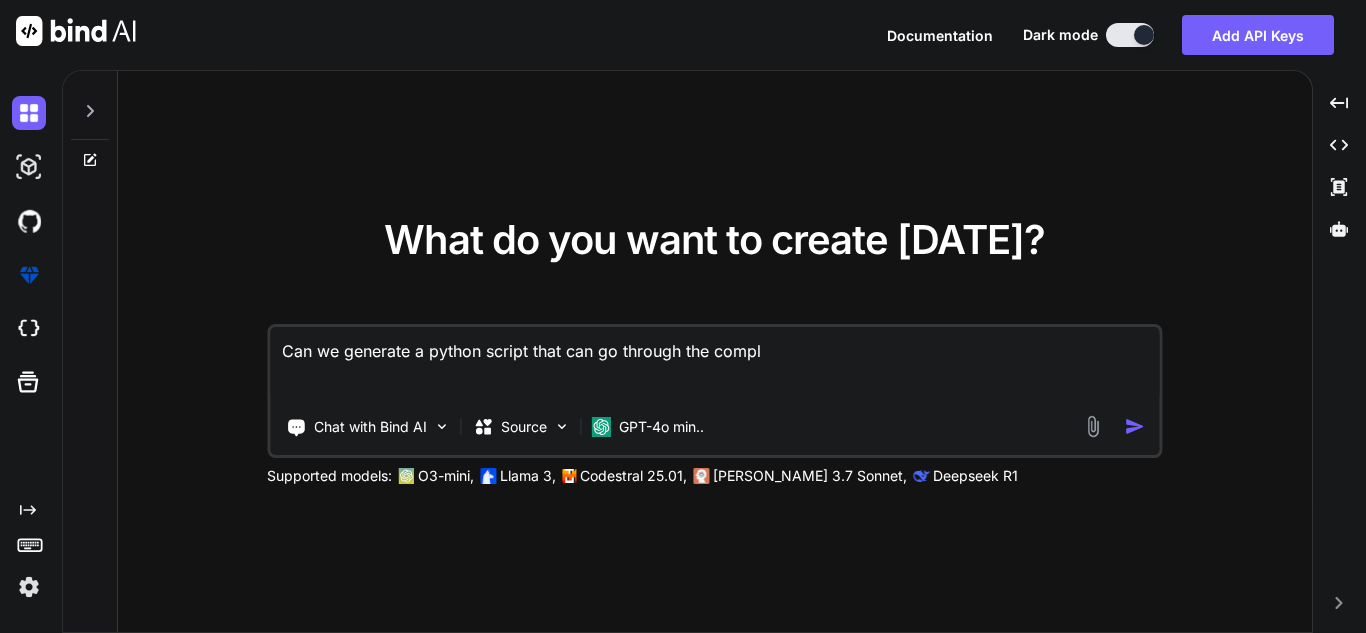 type on "Can we generate a python script that can go through the comple" 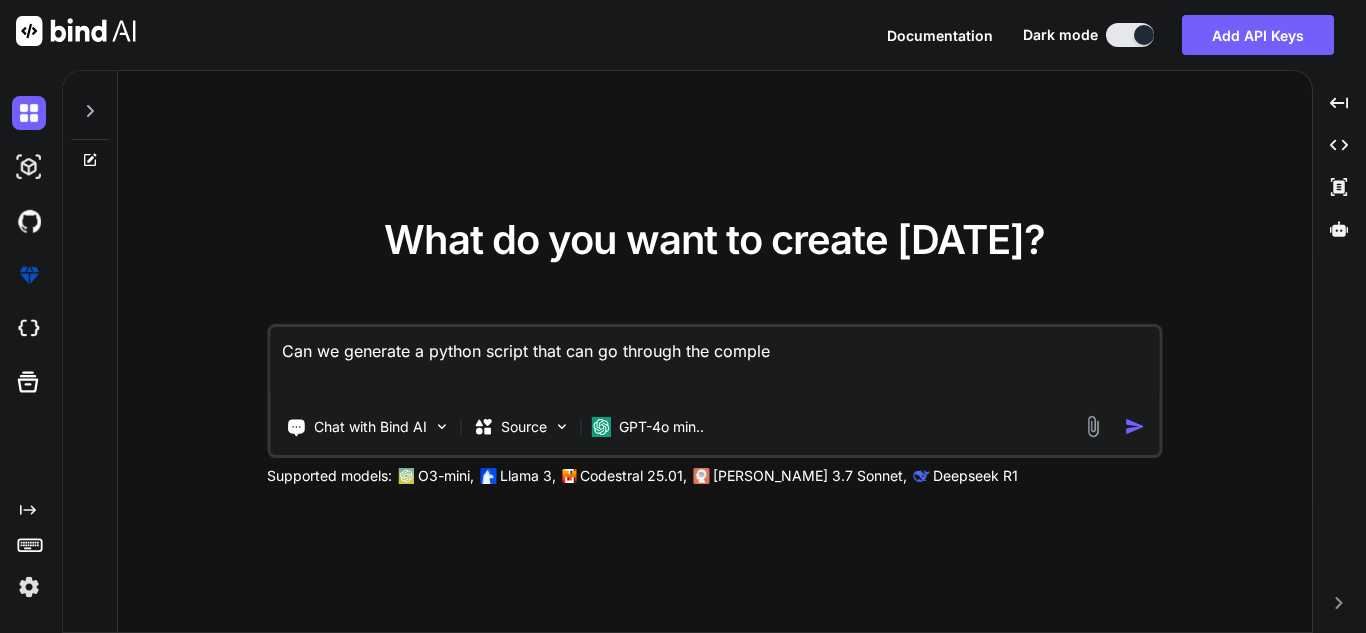 type on "Can we generate a python script that can go through the complex" 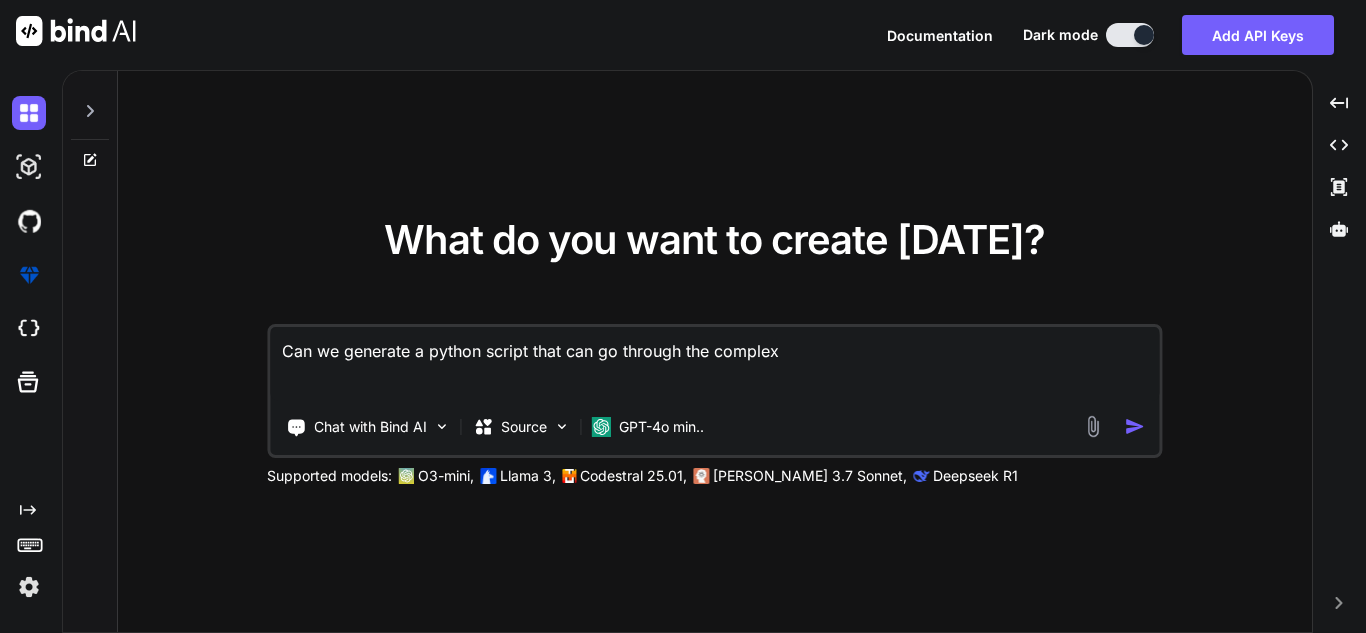 type on "Can we generate a python script that can go through the complex" 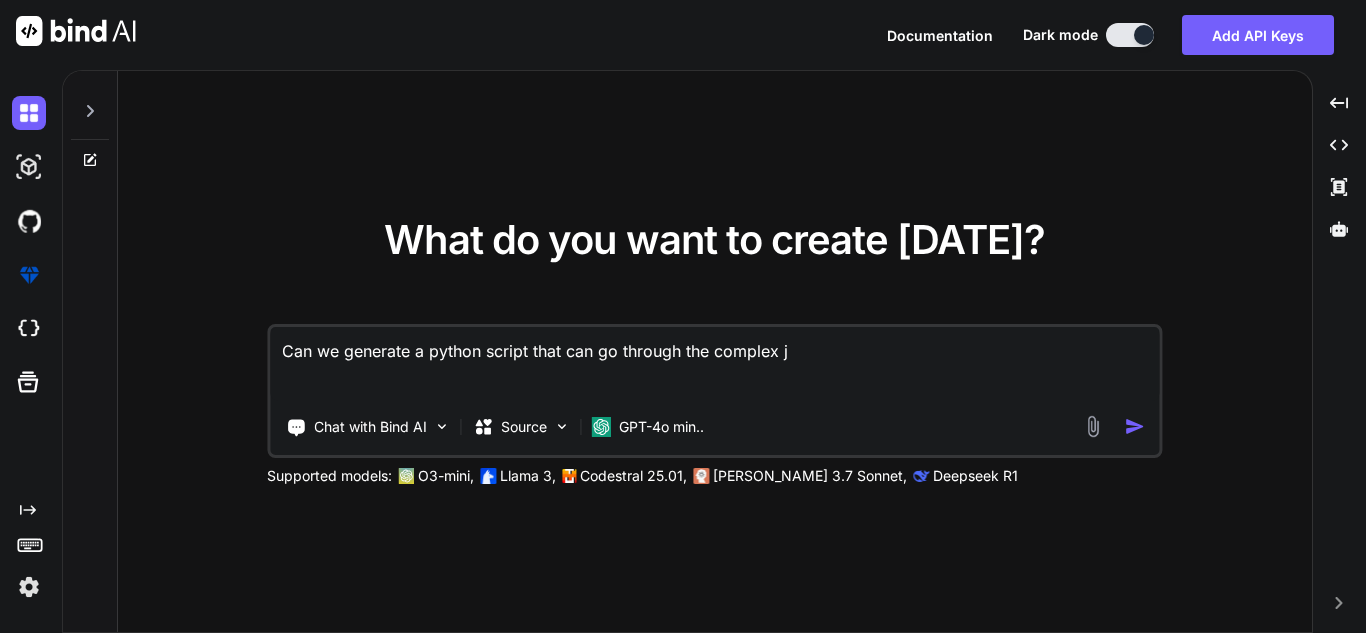 type on "Can we generate a python script that can go through the complex js" 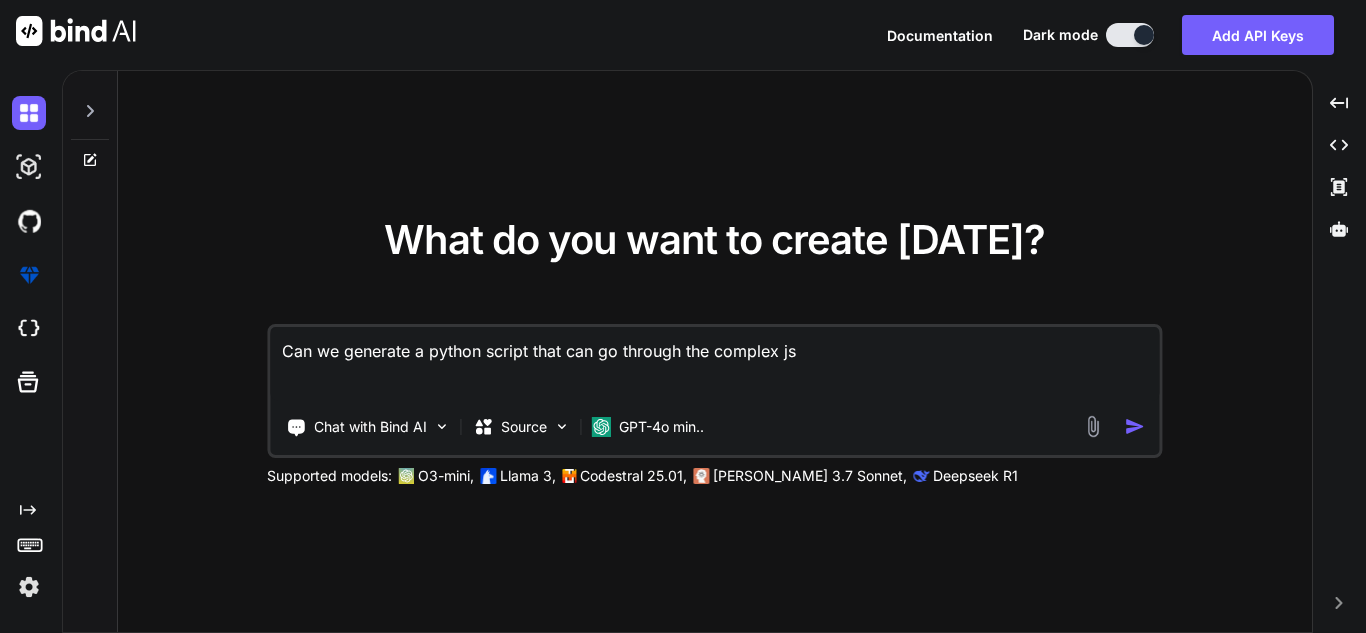 type on "Can we generate a python script that can go through the complex jso" 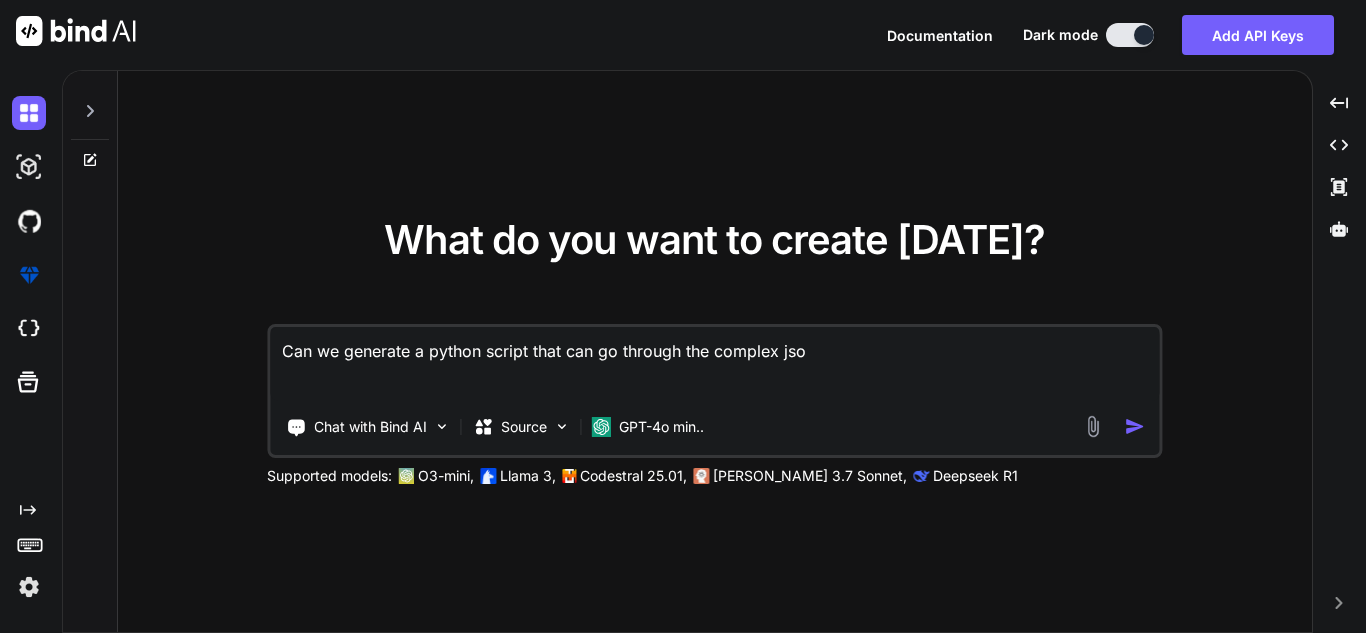 type on "x" 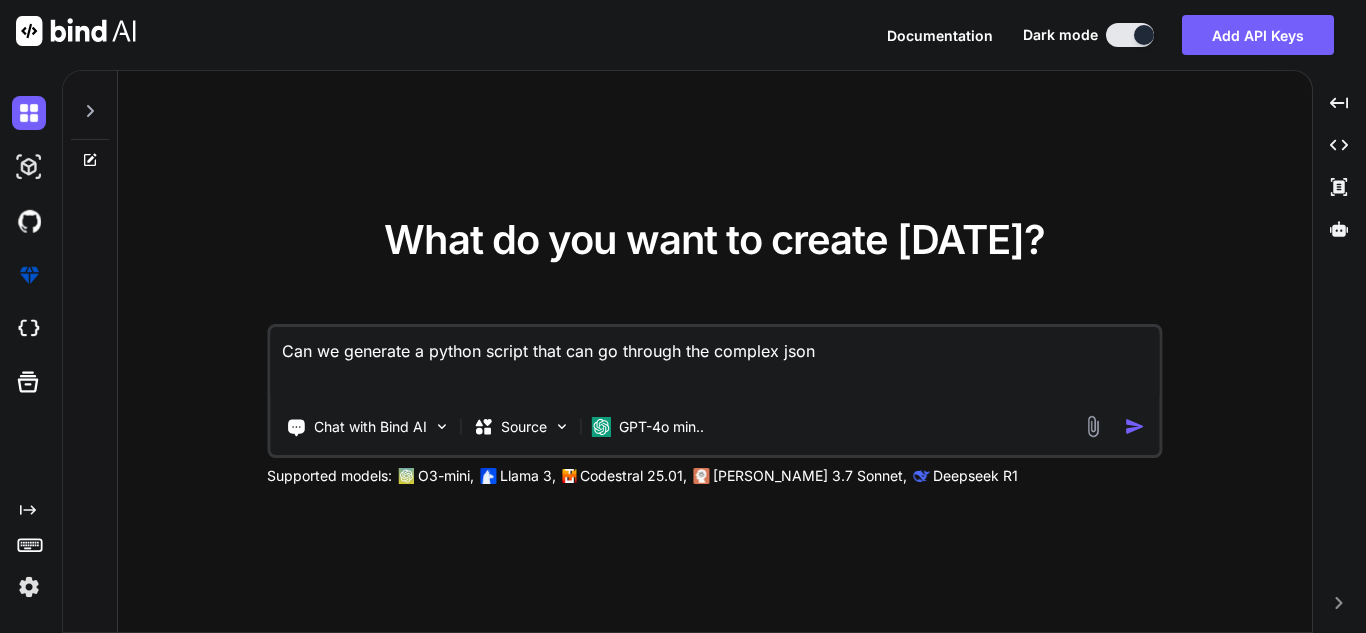 type on "x" 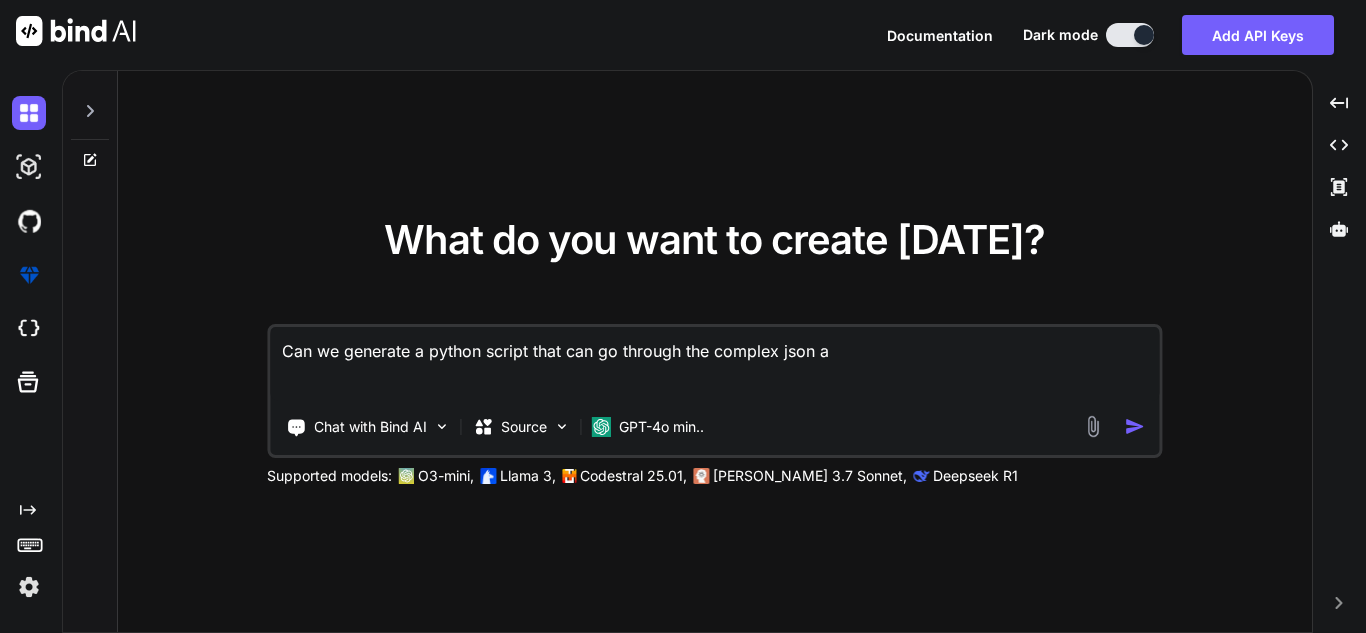 type on "x" 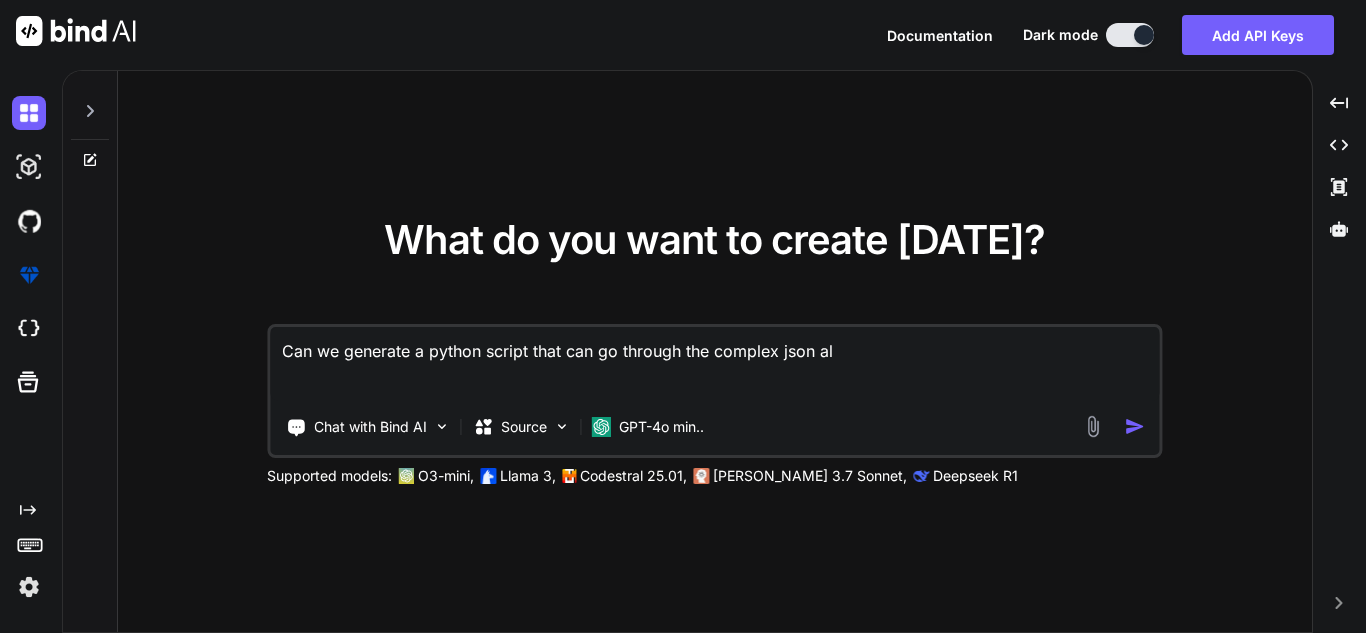 type on "Can we generate a python script that can go through the complex json als" 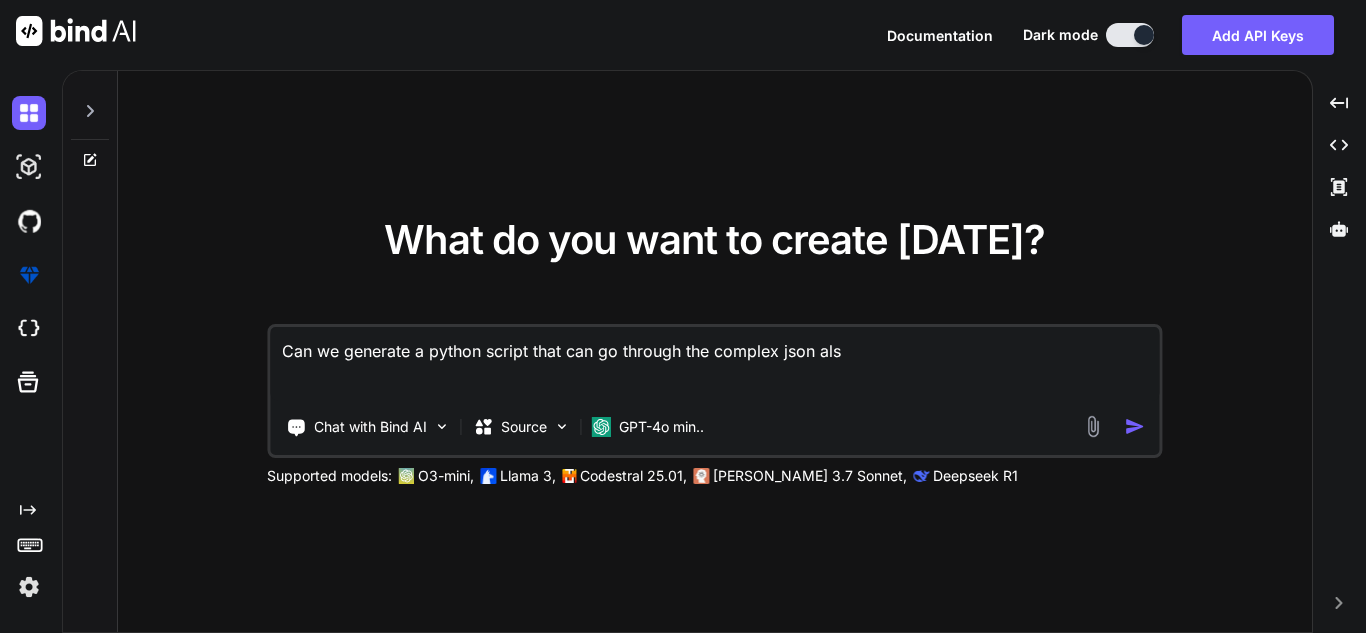 type on "Can we generate a python script that can go through the complex json also" 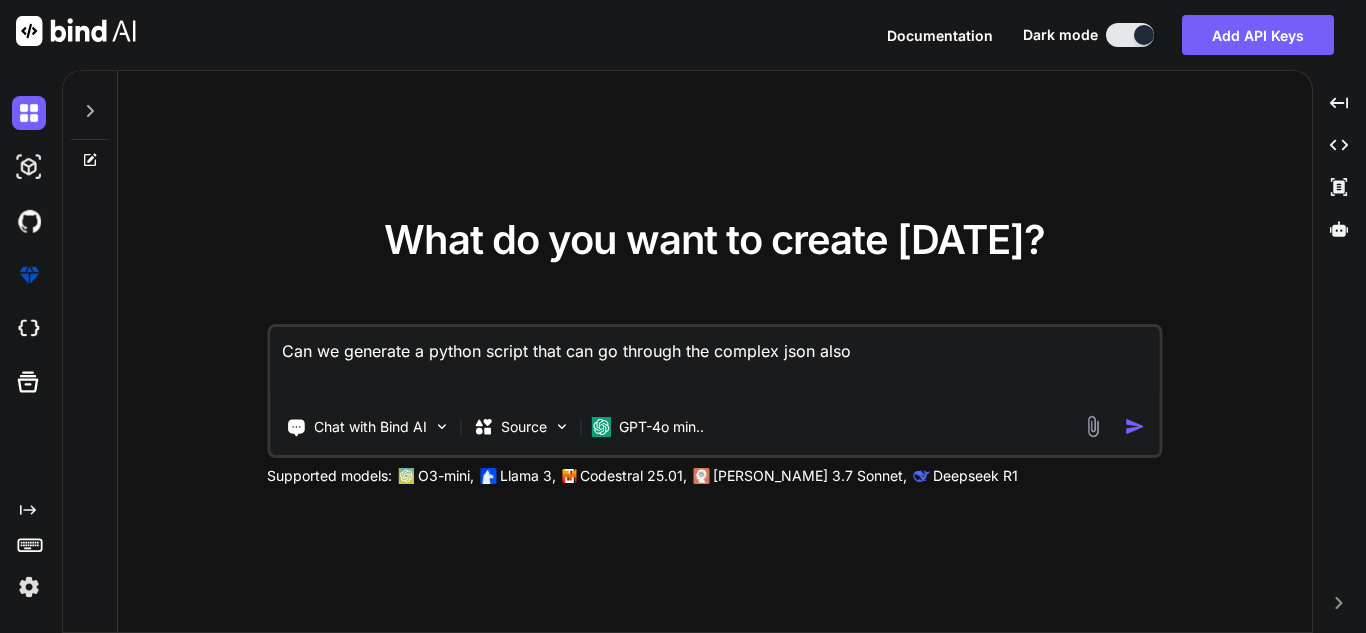 type on "Can we generate a python script that can go through the complex json also" 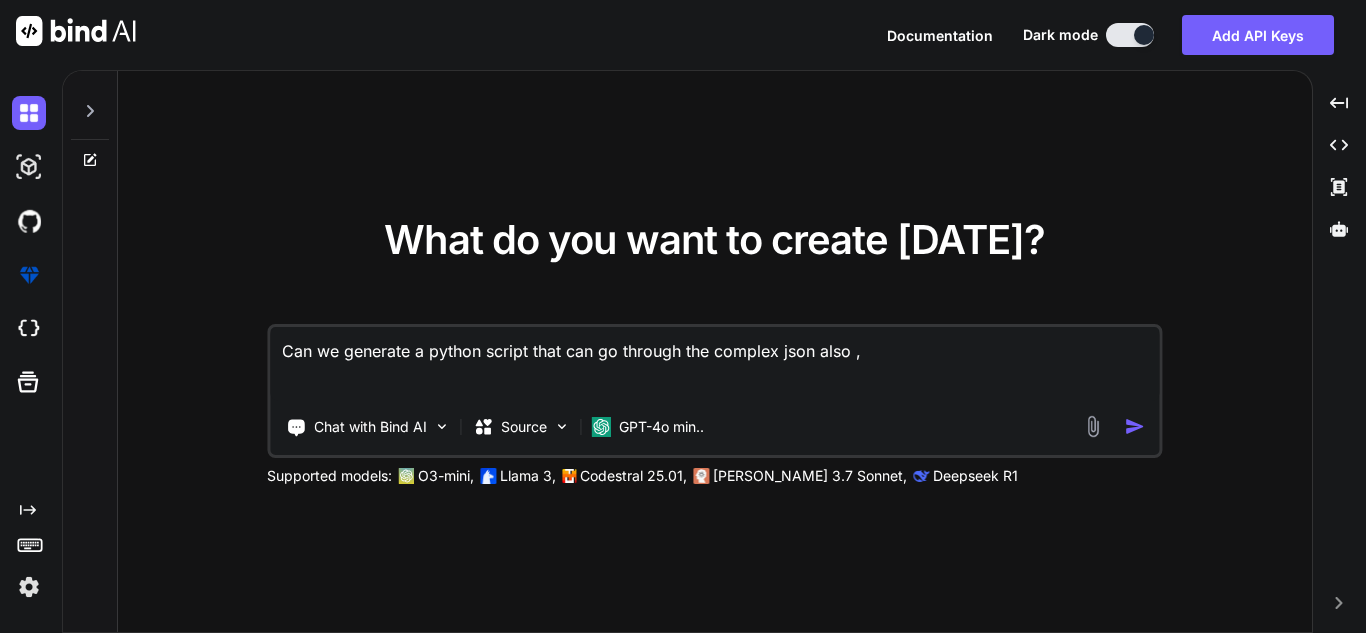 type on "x" 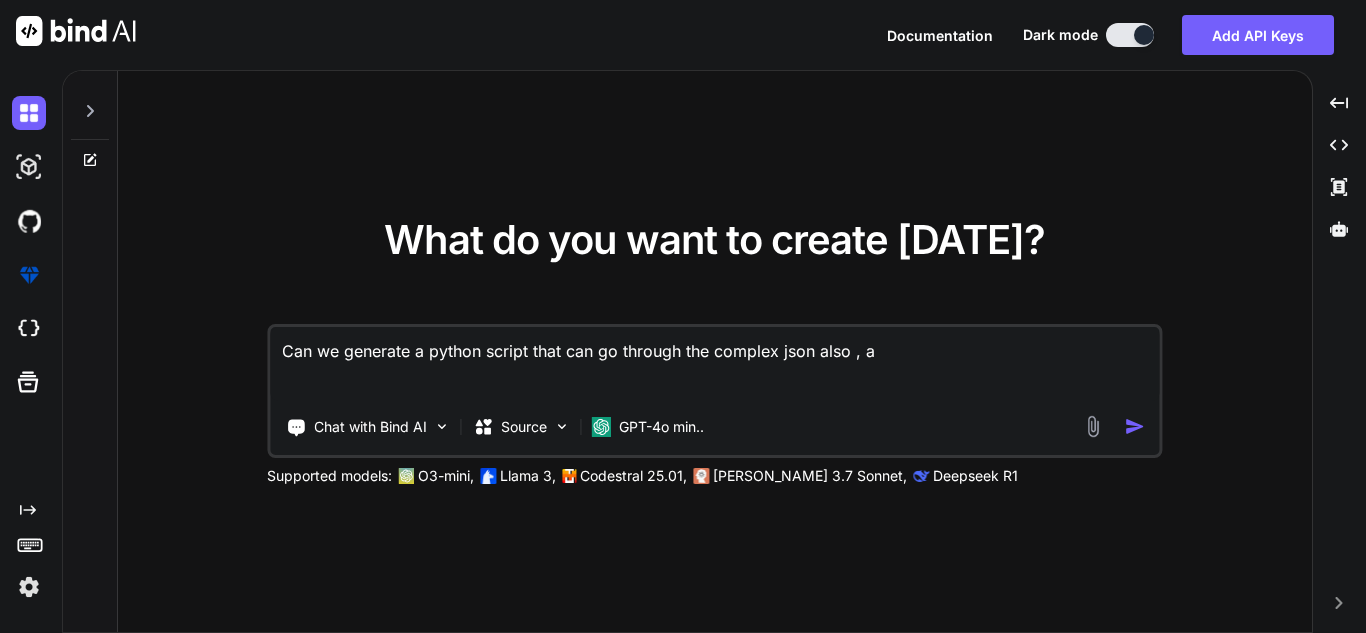 type on "x" 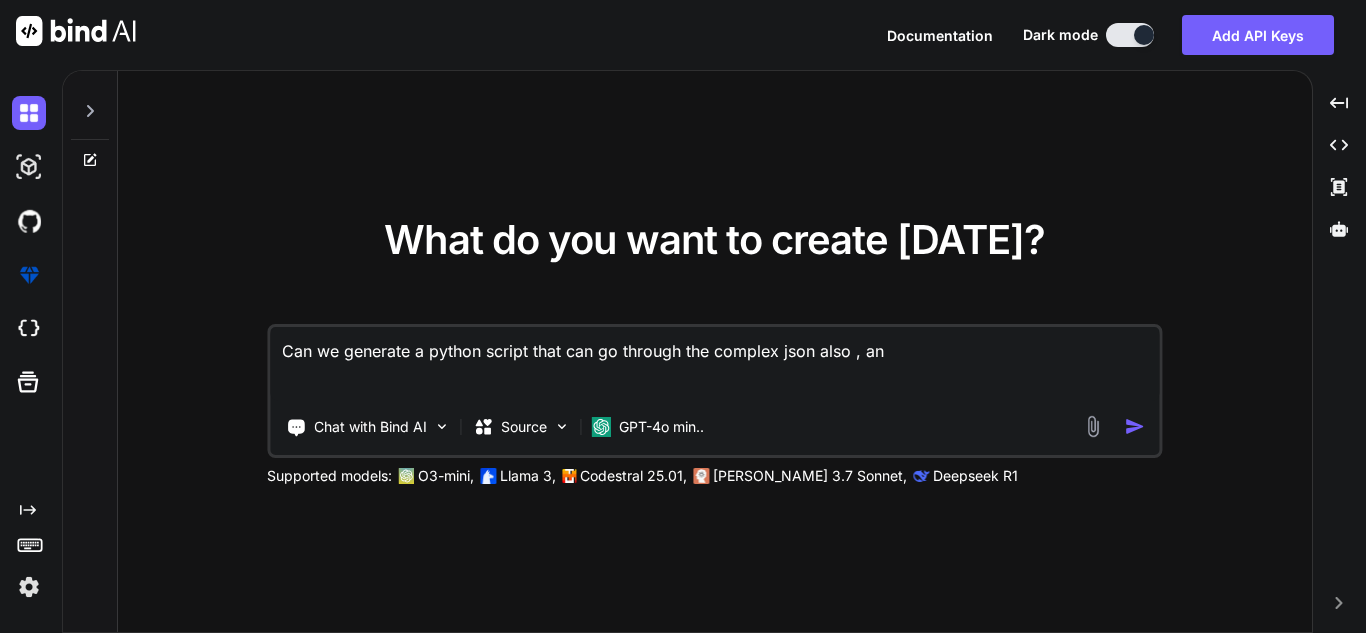 type on "Can we generate a python script that can go through the complex json also , and" 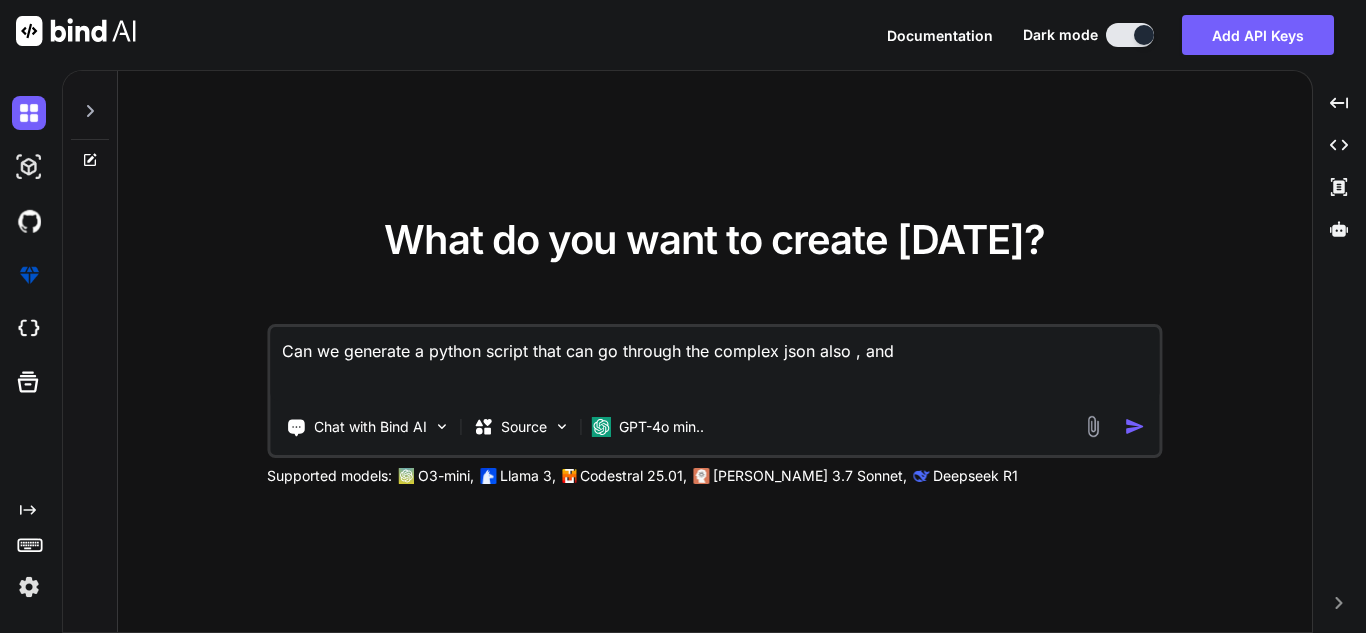 type on "x" 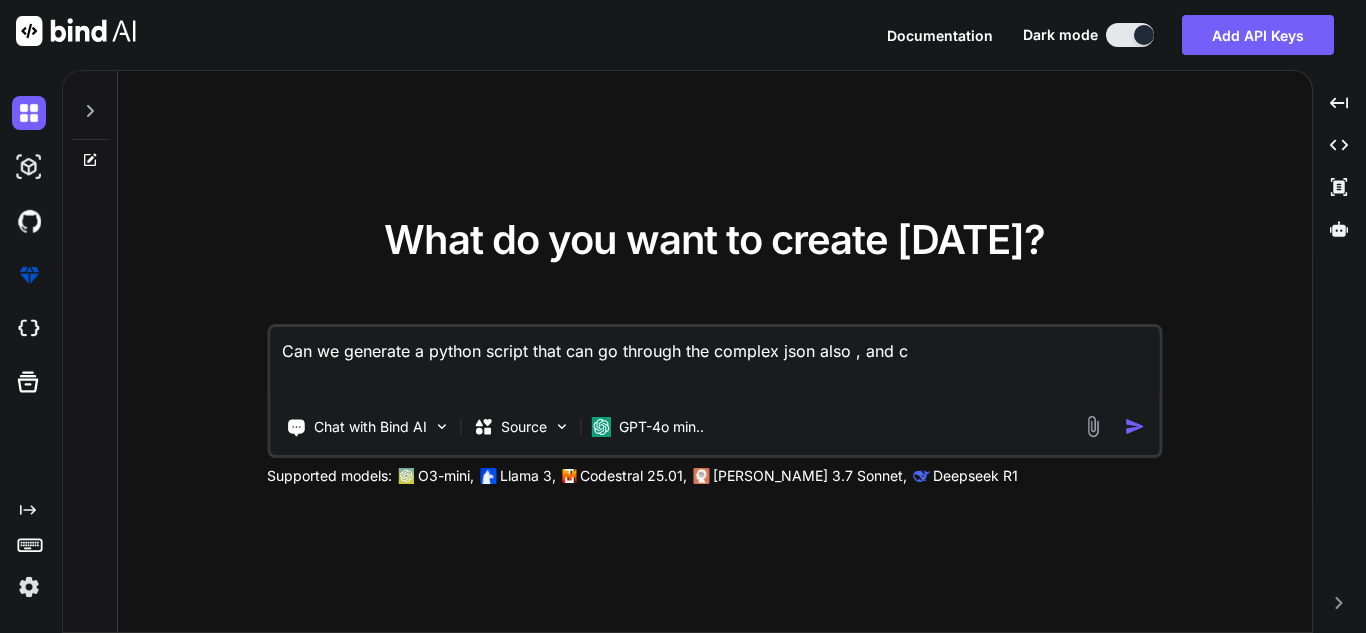 type on "Can we generate a python script that can go through the complex json also , and ca" 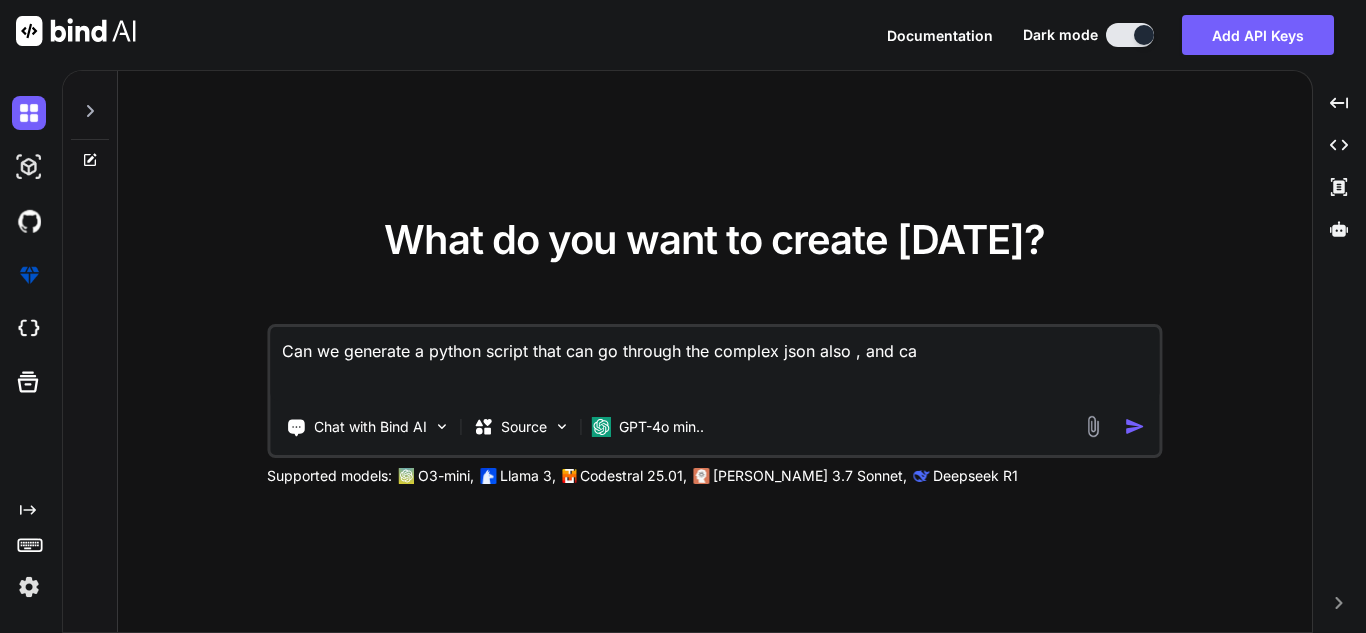 type on "Can we generate a python script that can go through the complex json also , and can" 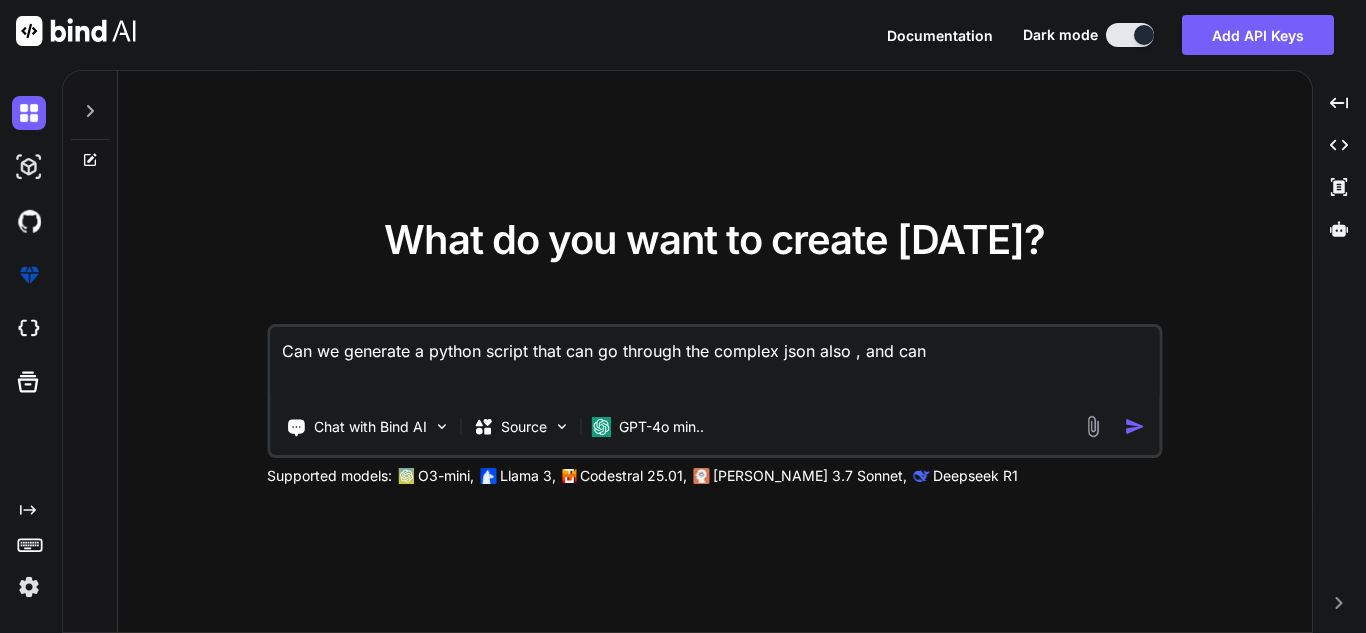 type on "Can we generate a python script that can go through the complex json also , and can" 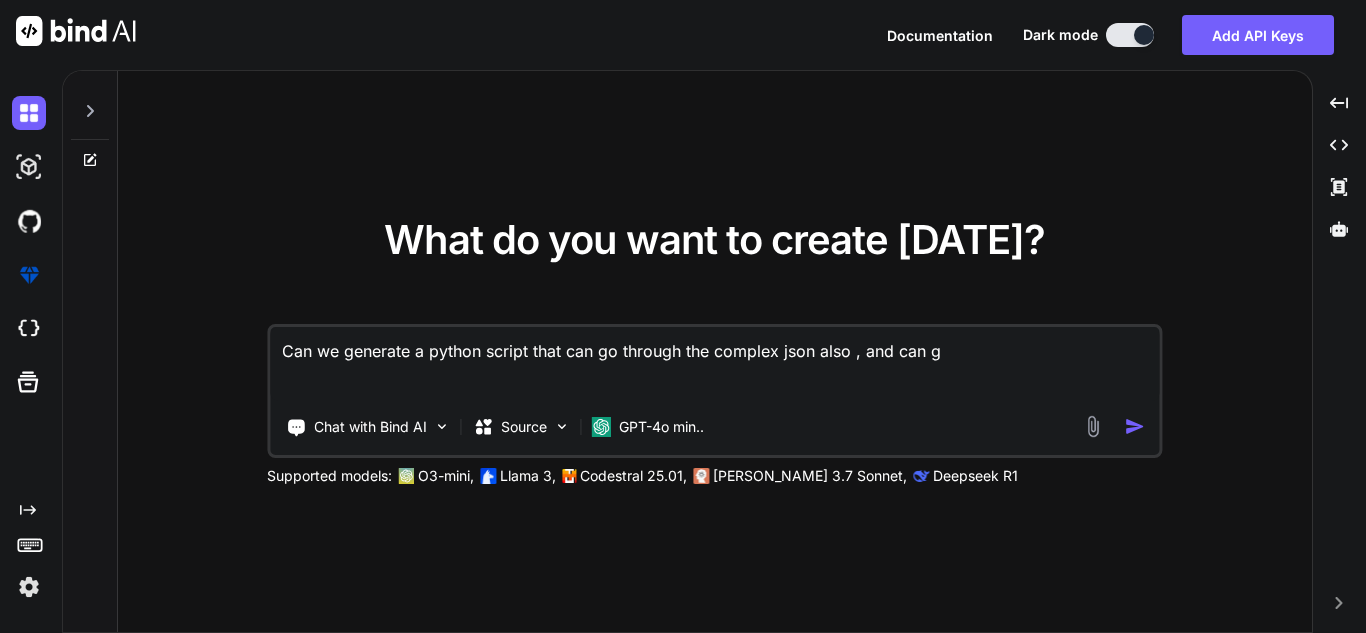 type on "Can we generate a python script that can go through the complex json also , and can ge" 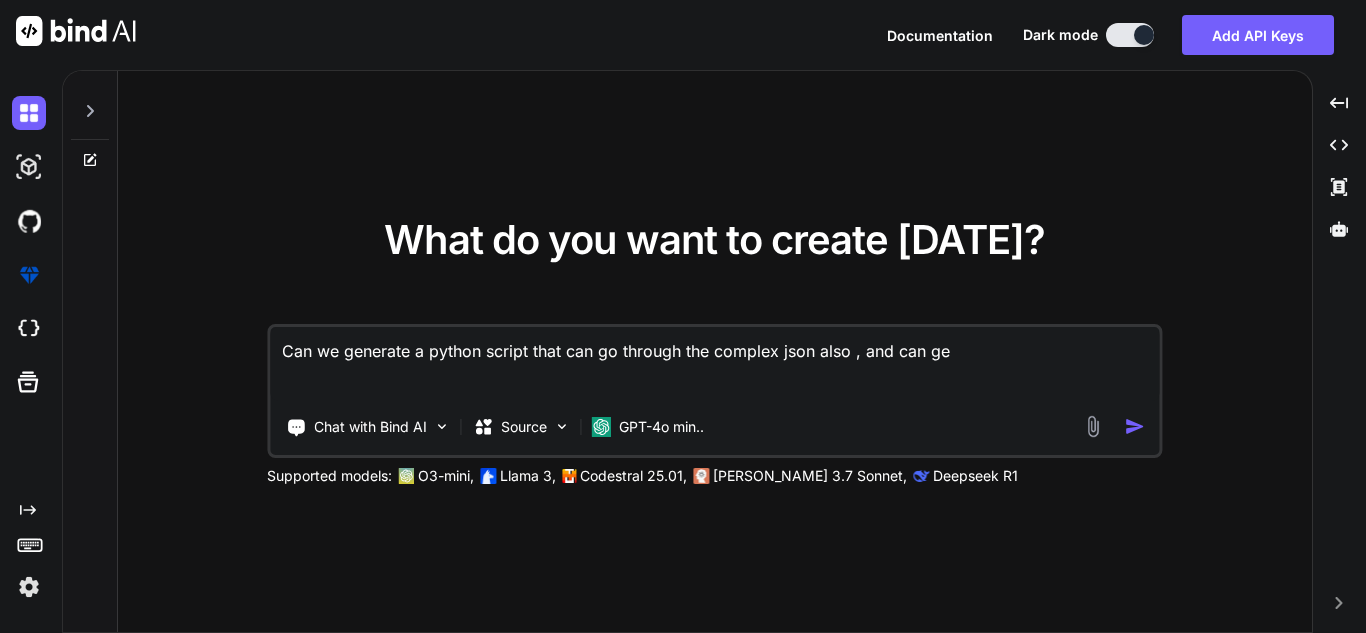 type on "x" 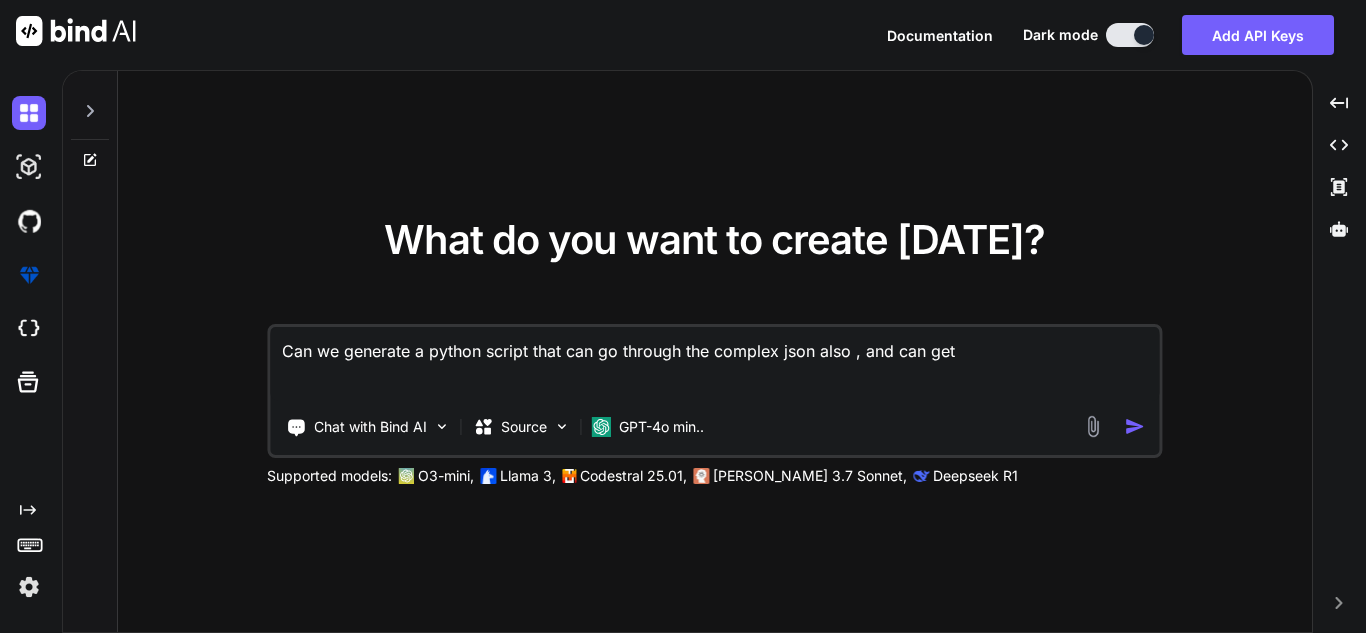 type on "Can we generate a python script that can go through the complex json also , and can get" 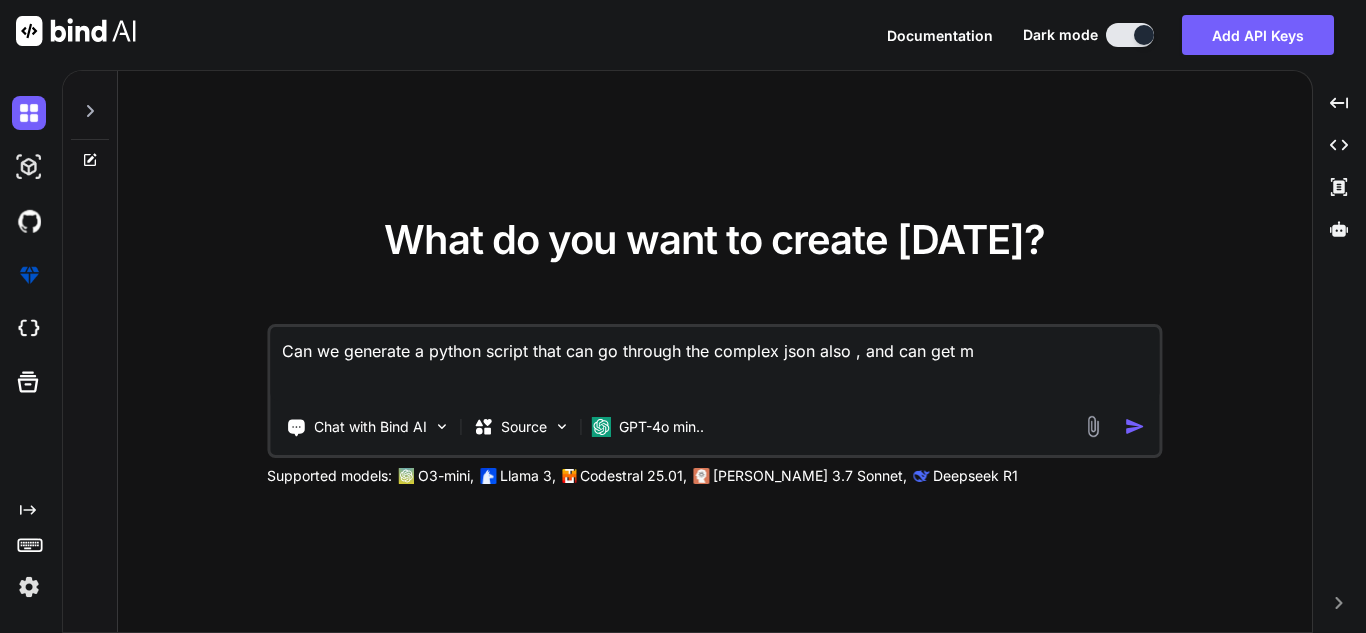 type on "Can we generate a python script that can go through the complex json also , and can get me" 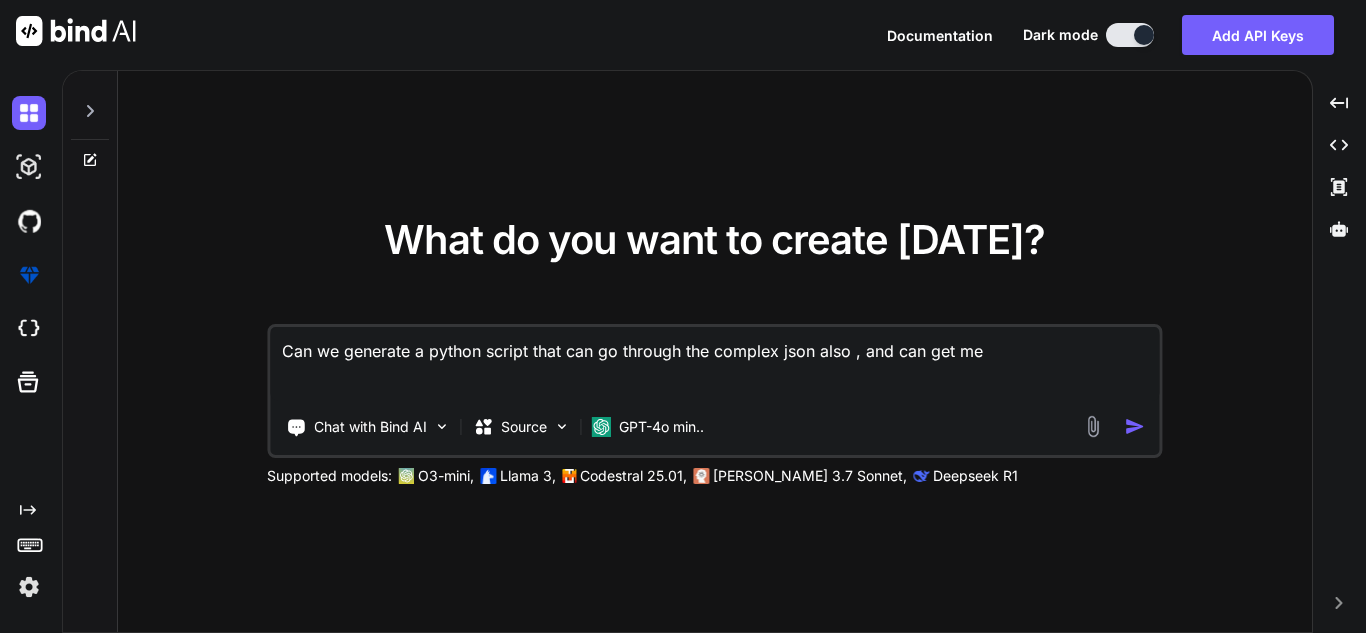 type on "Can we generate a python script that can go through the complex json also , and can get me" 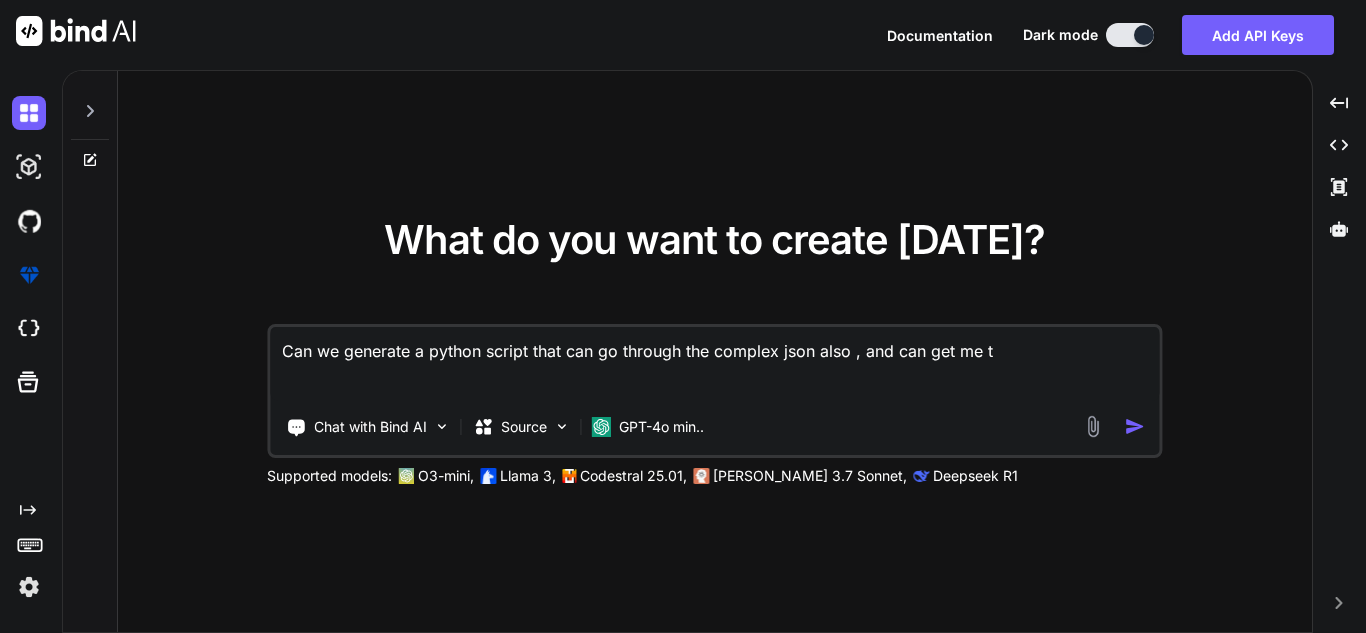 type on "Can we generate a python script that can go through the complex json also , and can get me th" 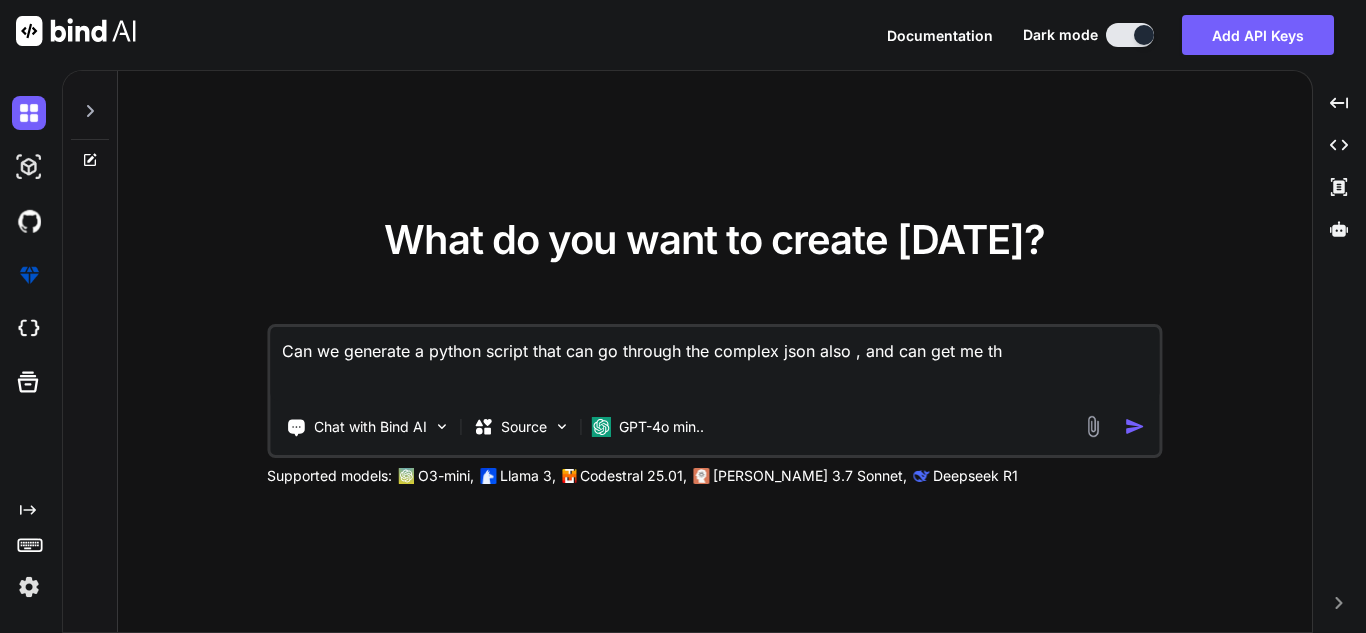 type on "Can we generate a python script that can go through the complex json also , and can get me the" 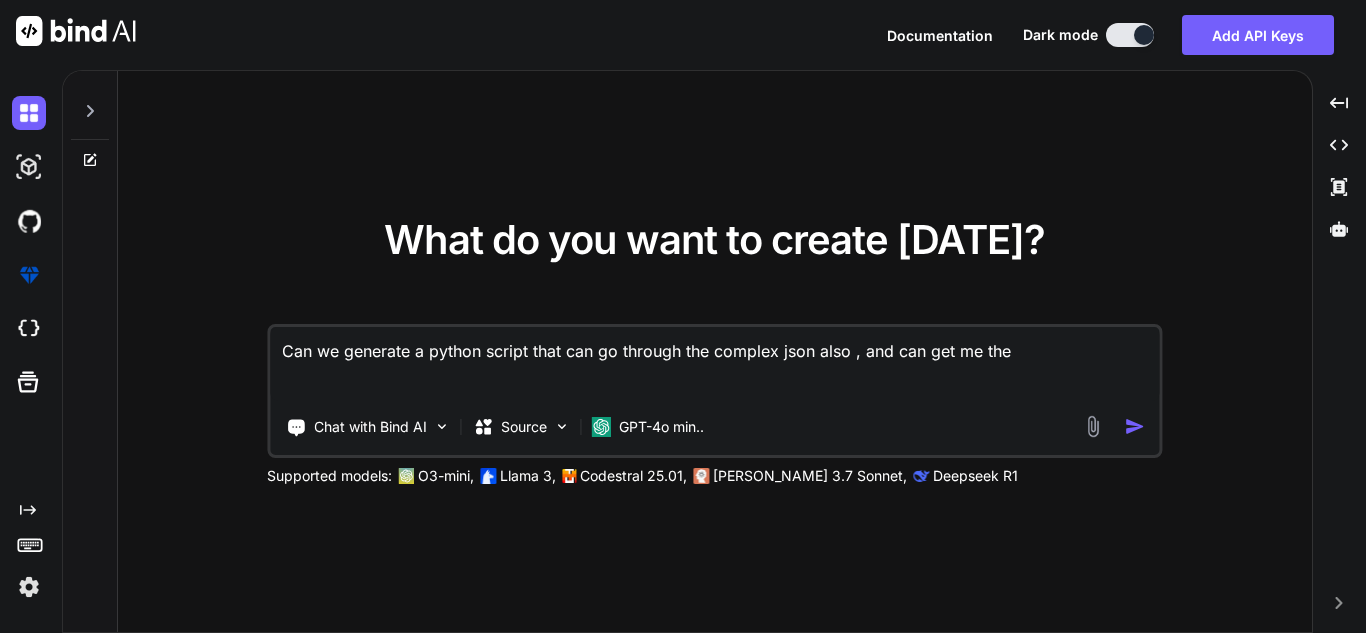type on "Can we generate a python script that can go through the complex json also , and can get me the" 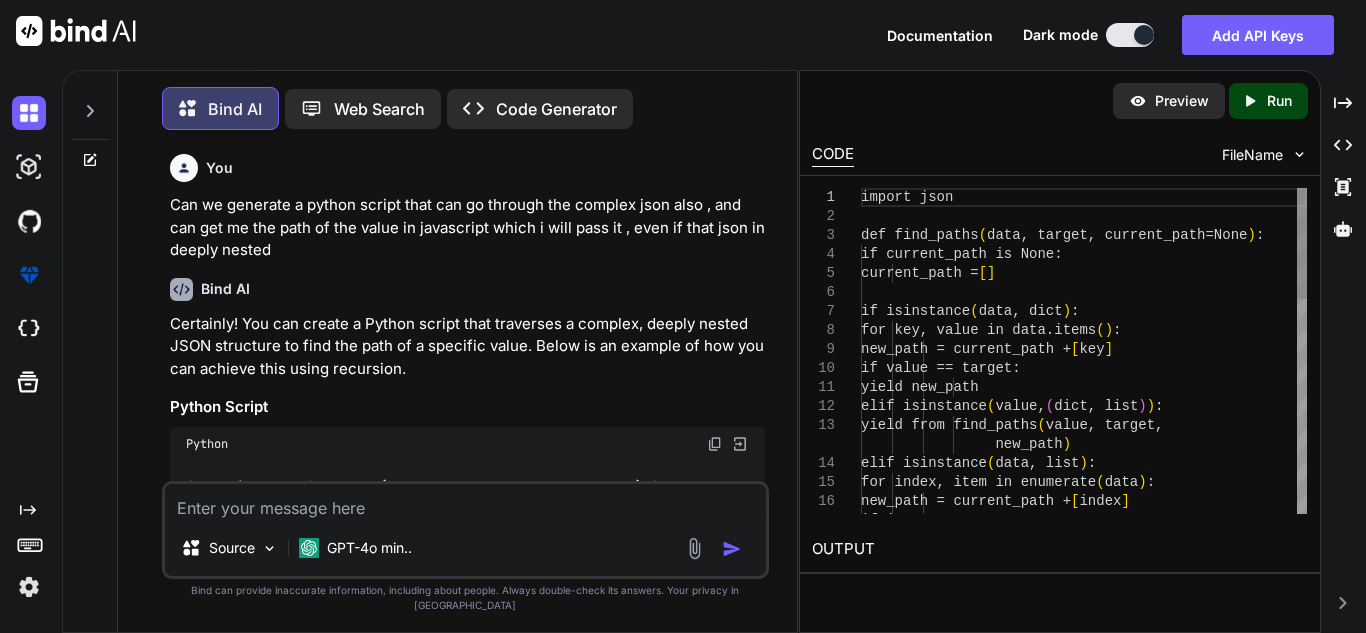 scroll, scrollTop: 10, scrollLeft: 0, axis: vertical 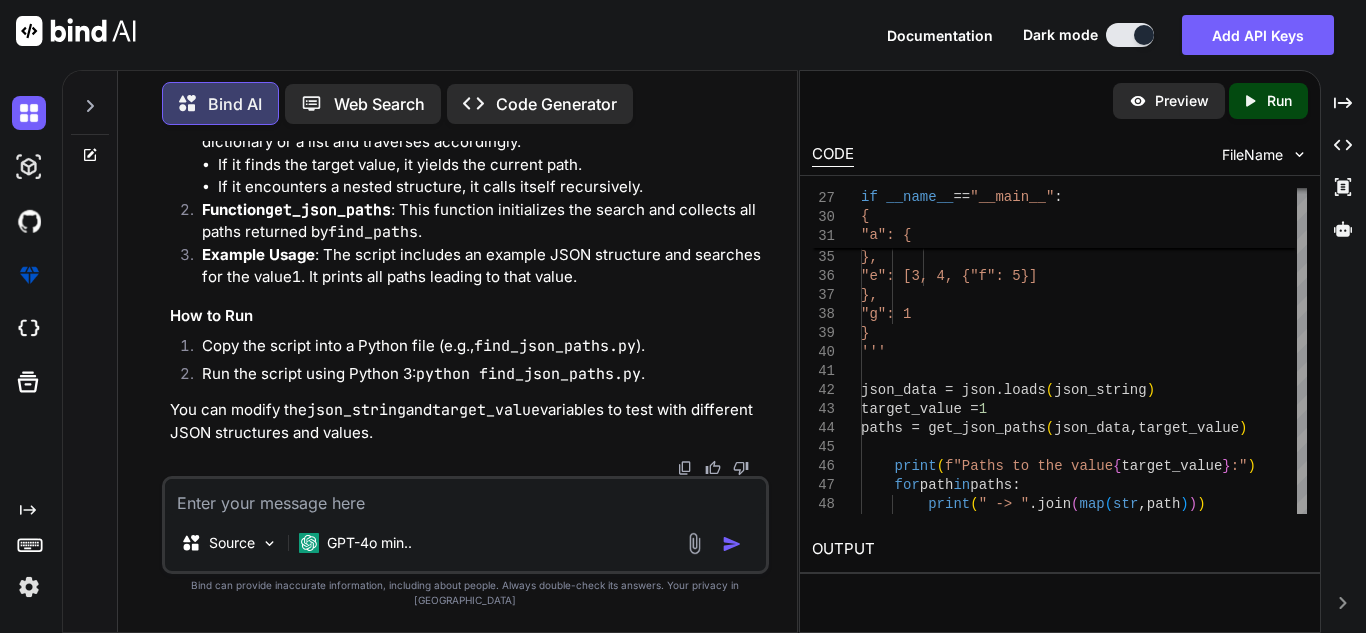 click at bounding box center (465, 497) 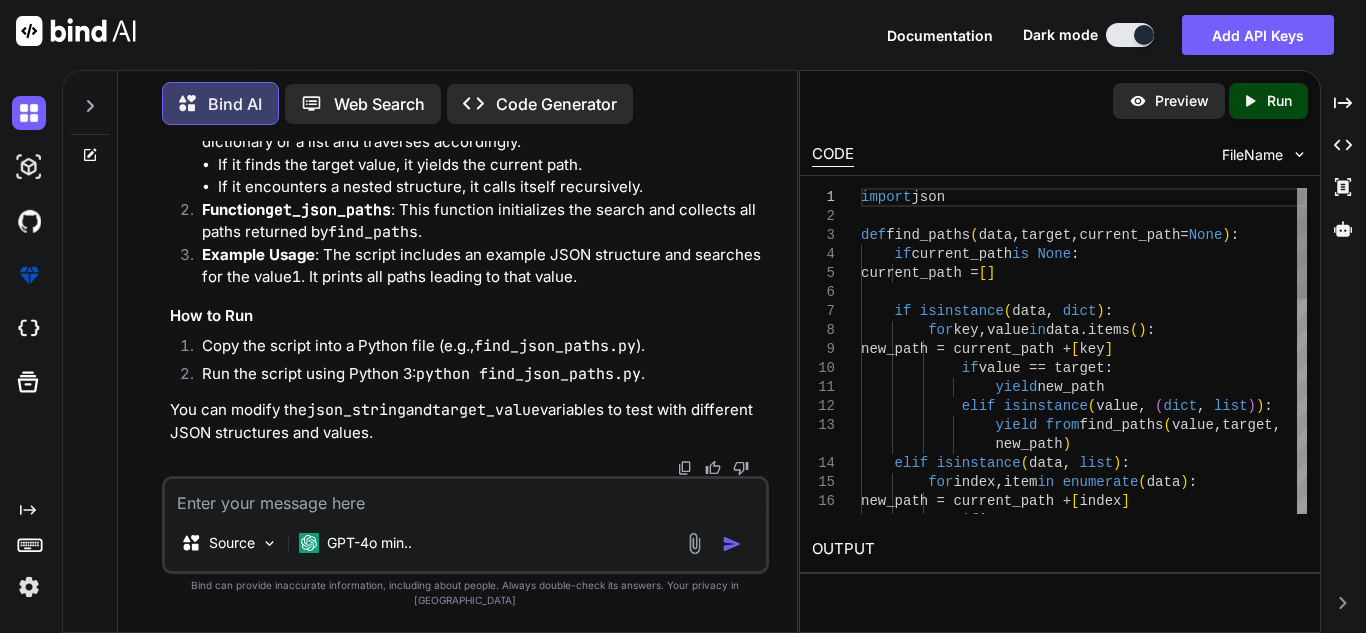 scroll, scrollTop: 0, scrollLeft: 0, axis: both 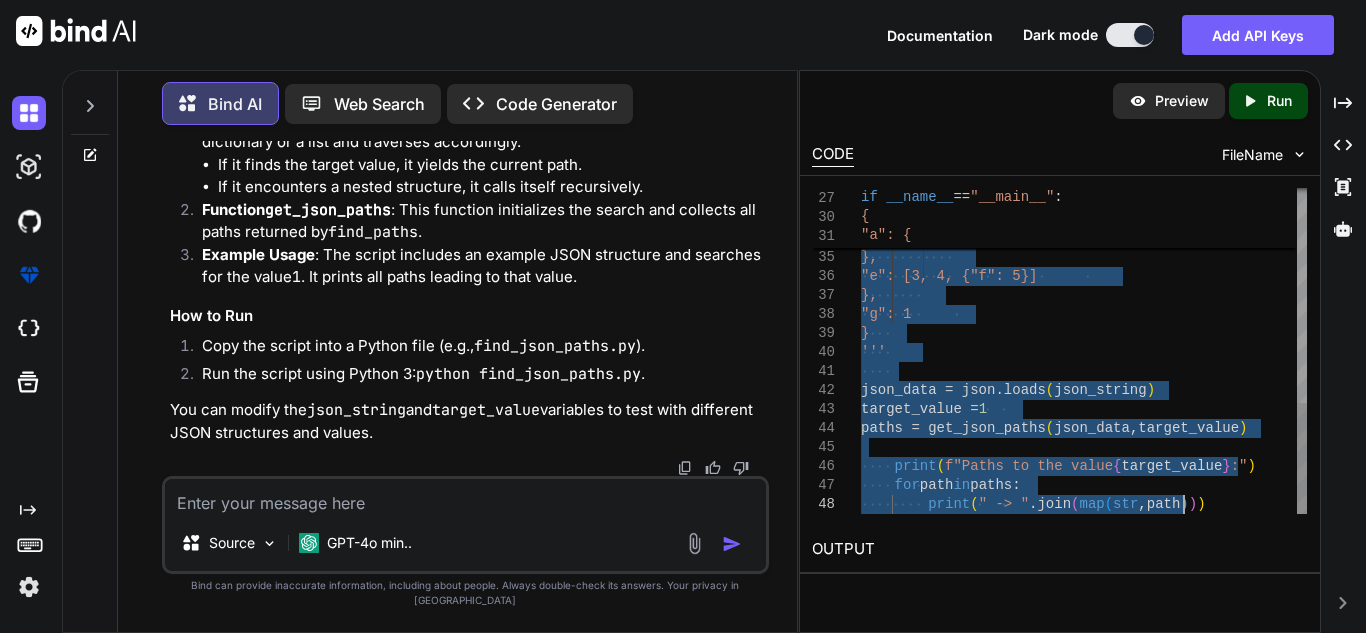 drag, startPoint x: 863, startPoint y: 199, endPoint x: 1212, endPoint y: 510, distance: 467.46338 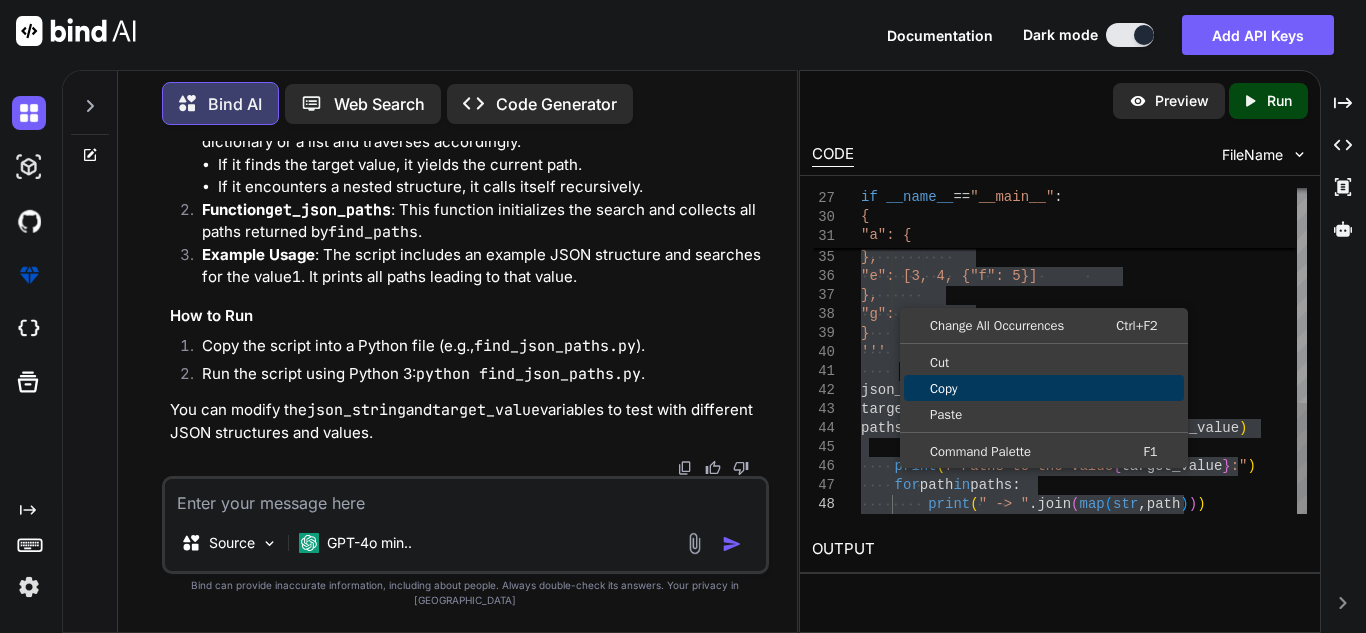 click on "Copy" at bounding box center [1044, 388] 